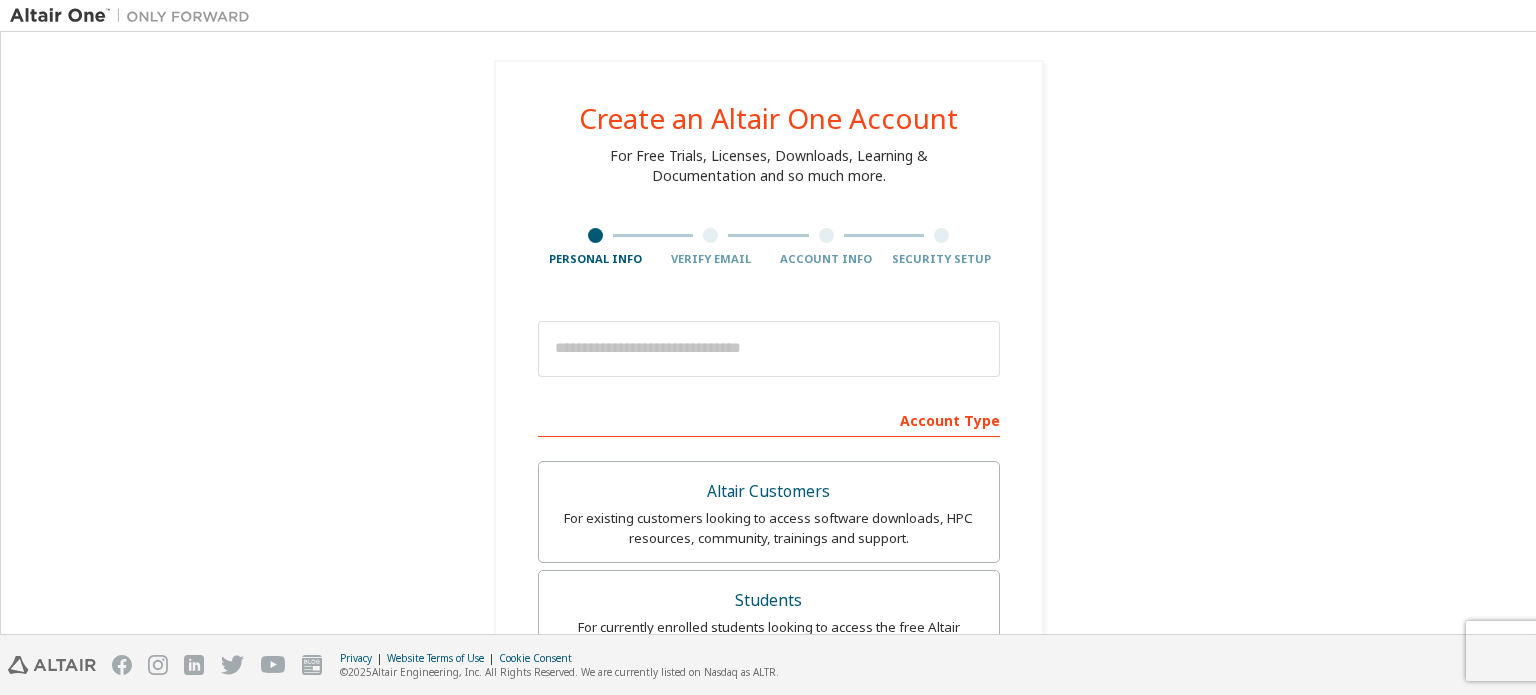 scroll, scrollTop: 0, scrollLeft: 0, axis: both 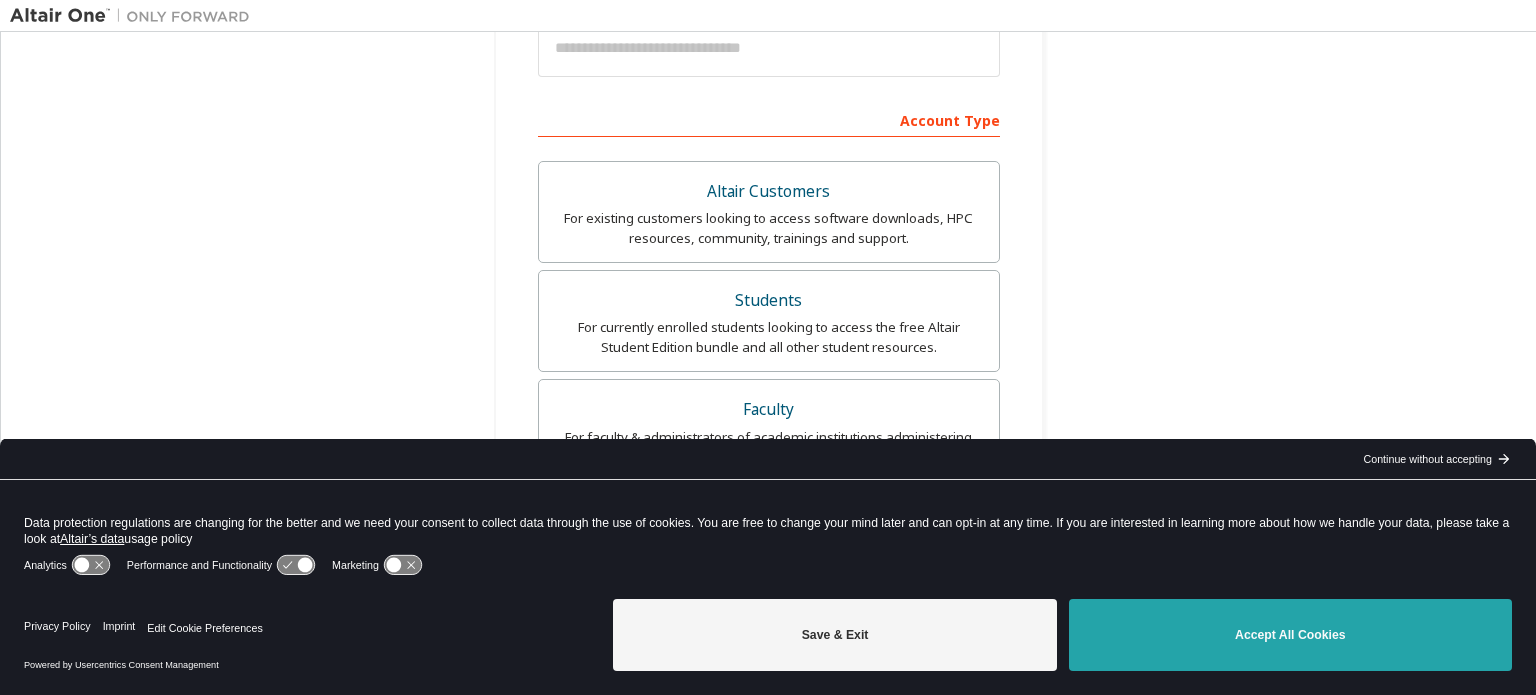 click on "Accept All Cookies" at bounding box center (1290, 635) 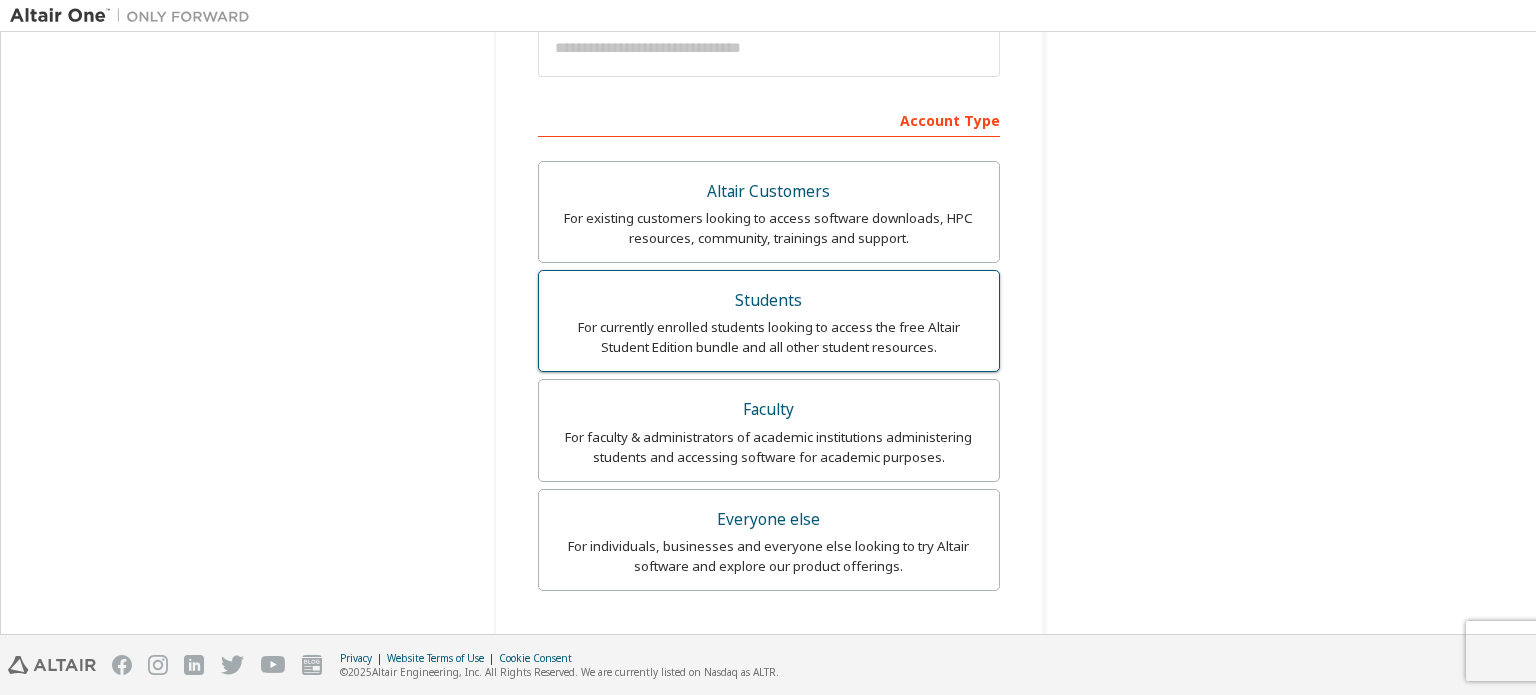click on "For currently enrolled students looking to access the free Altair Student Edition bundle and all other student resources." at bounding box center [769, 337] 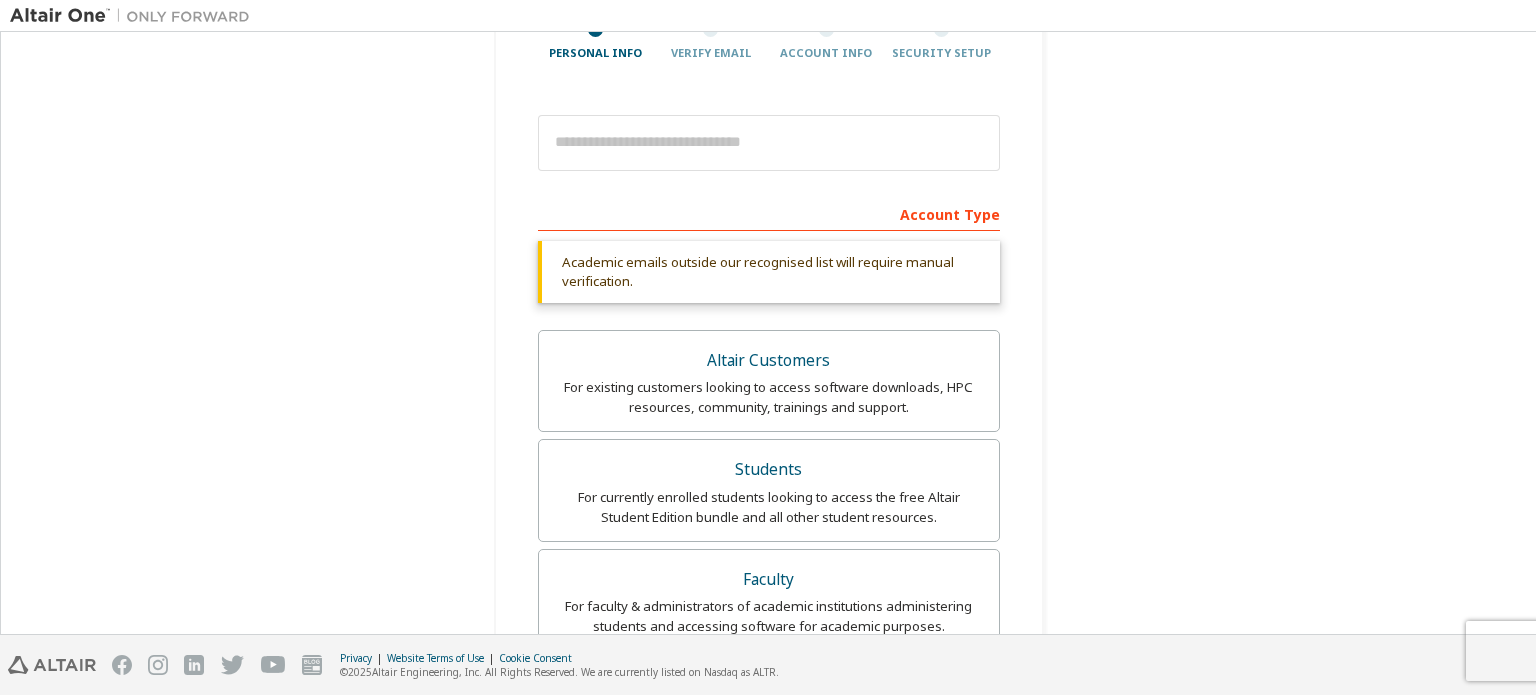 scroll, scrollTop: 200, scrollLeft: 0, axis: vertical 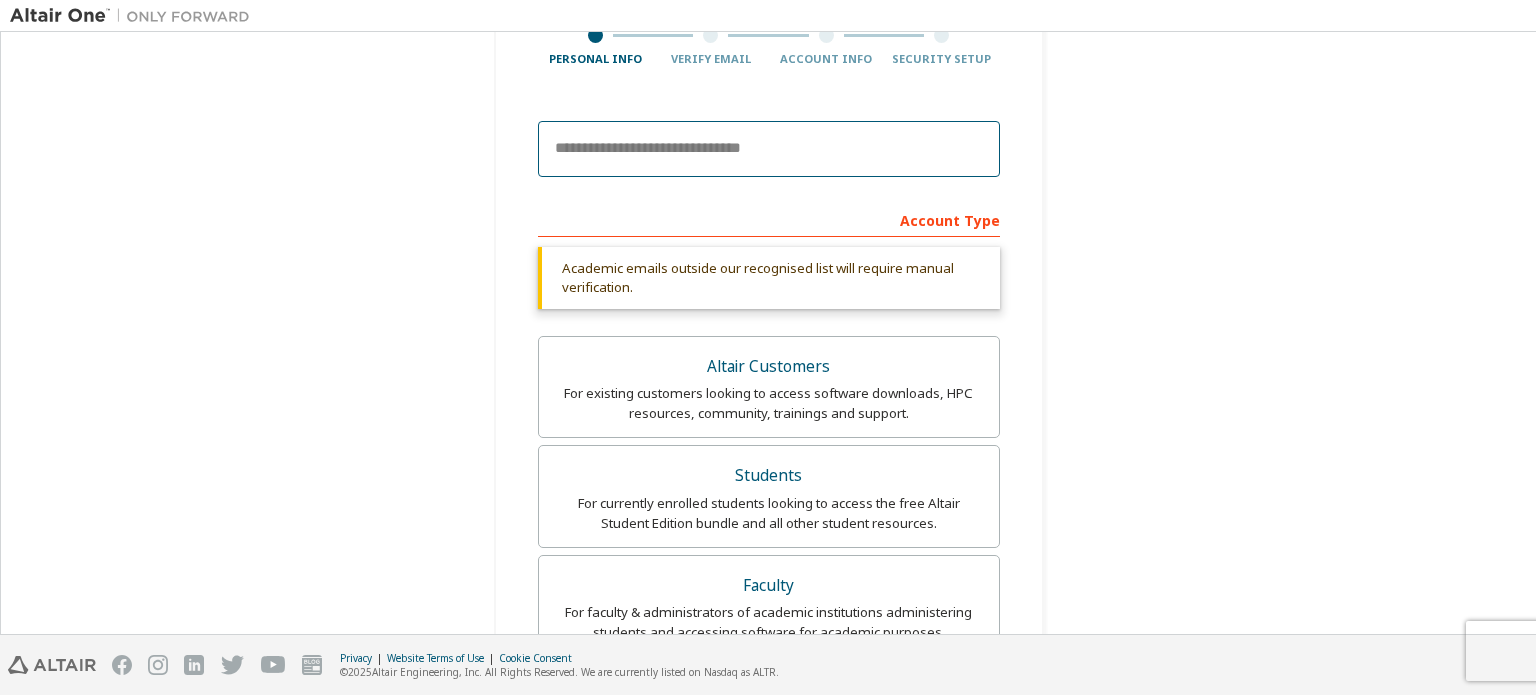click at bounding box center [769, 149] 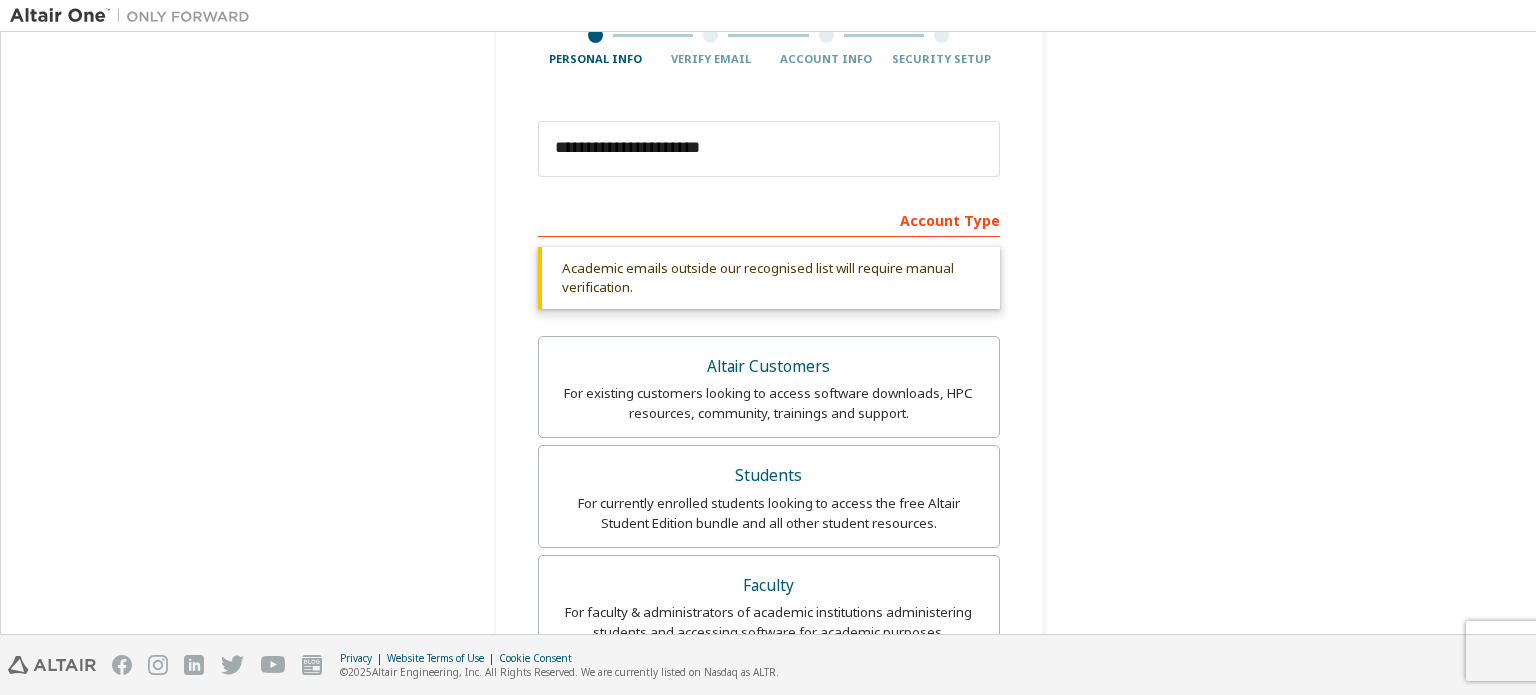 type on "*****" 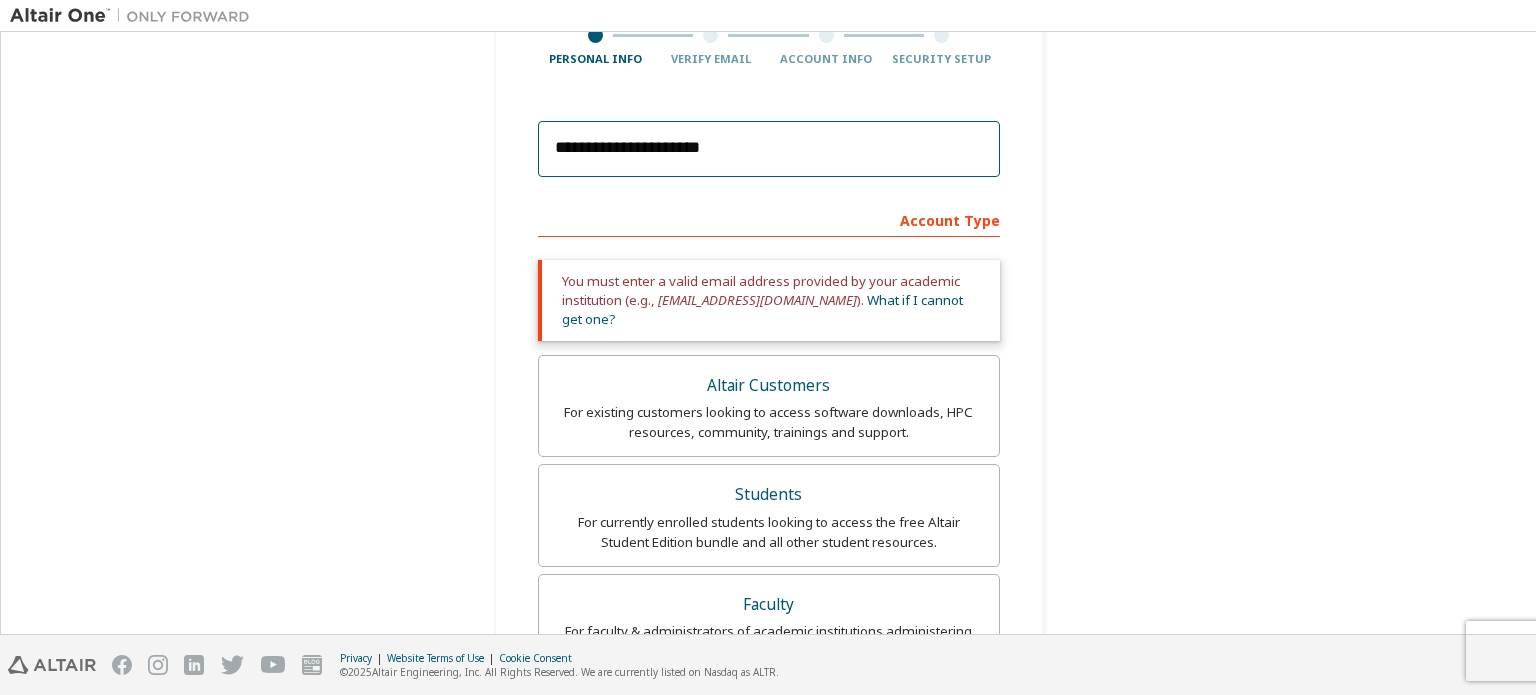 drag, startPoint x: 857, startPoint y: 159, endPoint x: 220, endPoint y: 148, distance: 637.095 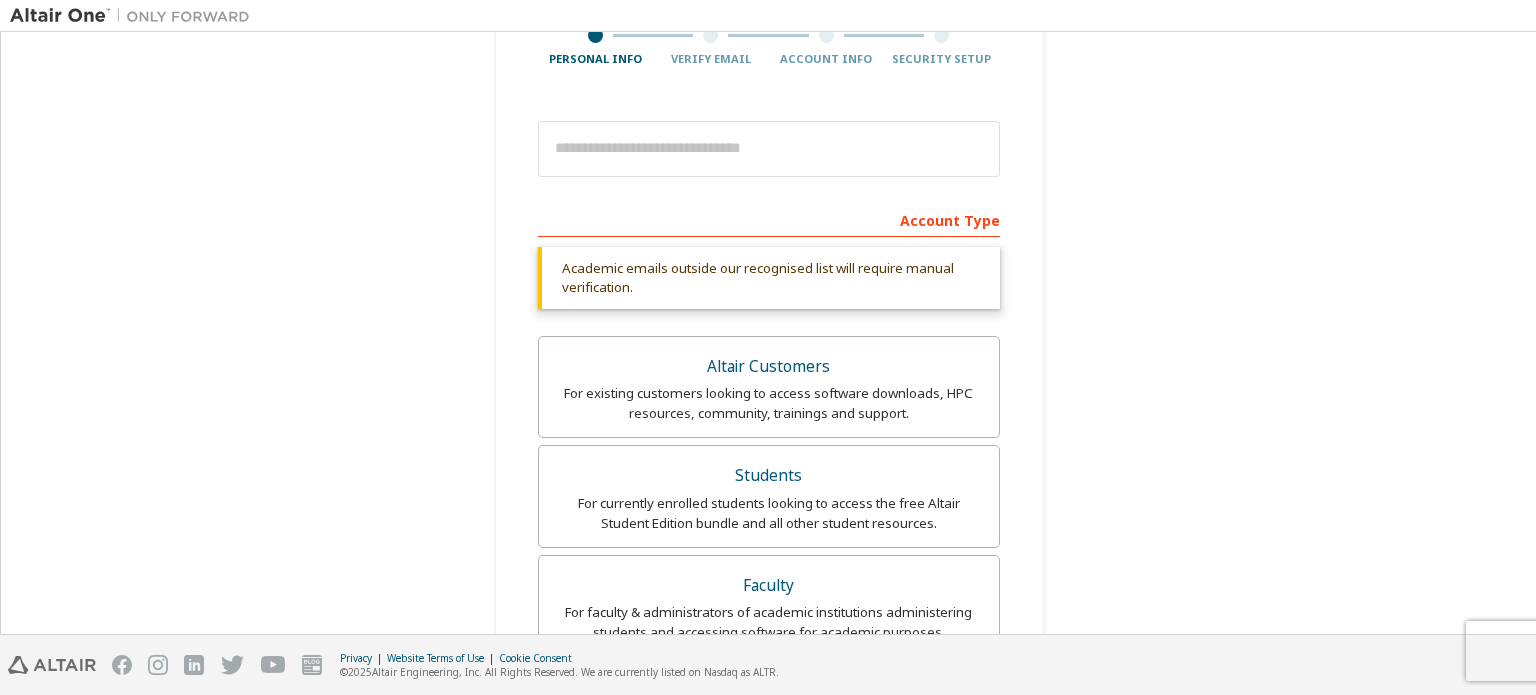 click on "Create an Altair One Account For Free Trials, Licenses, Downloads, Learning &  Documentation and so much more. Personal Info Verify Email Account Info Security Setup This is a federated email. No need to register a new account. You should be able to  login  by using your company's SSO credentials. Email already exists. Please try to  login  instead. Account Type Academic emails outside our recognised list will require manual verification. You must enter a valid email address provided by your academic institution (e.g.,   [EMAIL_ADDRESS][DOMAIN_NAME] ).   What if I cannot get one? Altair Customers For existing customers looking to access software downloads, HPC resources, community, trainings and support. Students For currently enrolled students looking to access the free Altair Student Edition bundle and all other student resources. Faculty For faculty & administrators of academic institutions administering students and accessing software for academic purposes. Everyone else Your Profile First Name ***** Last Name" at bounding box center (768, 486) 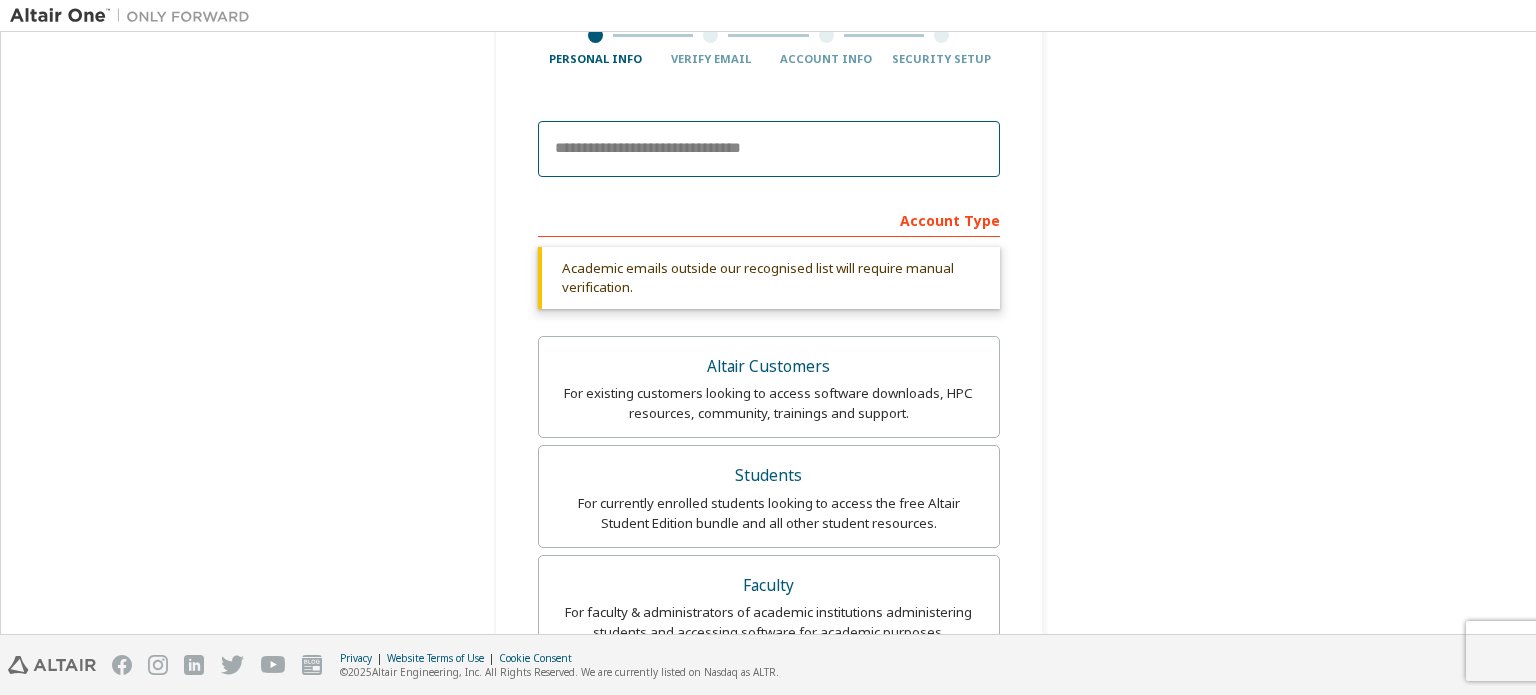 click at bounding box center (769, 149) 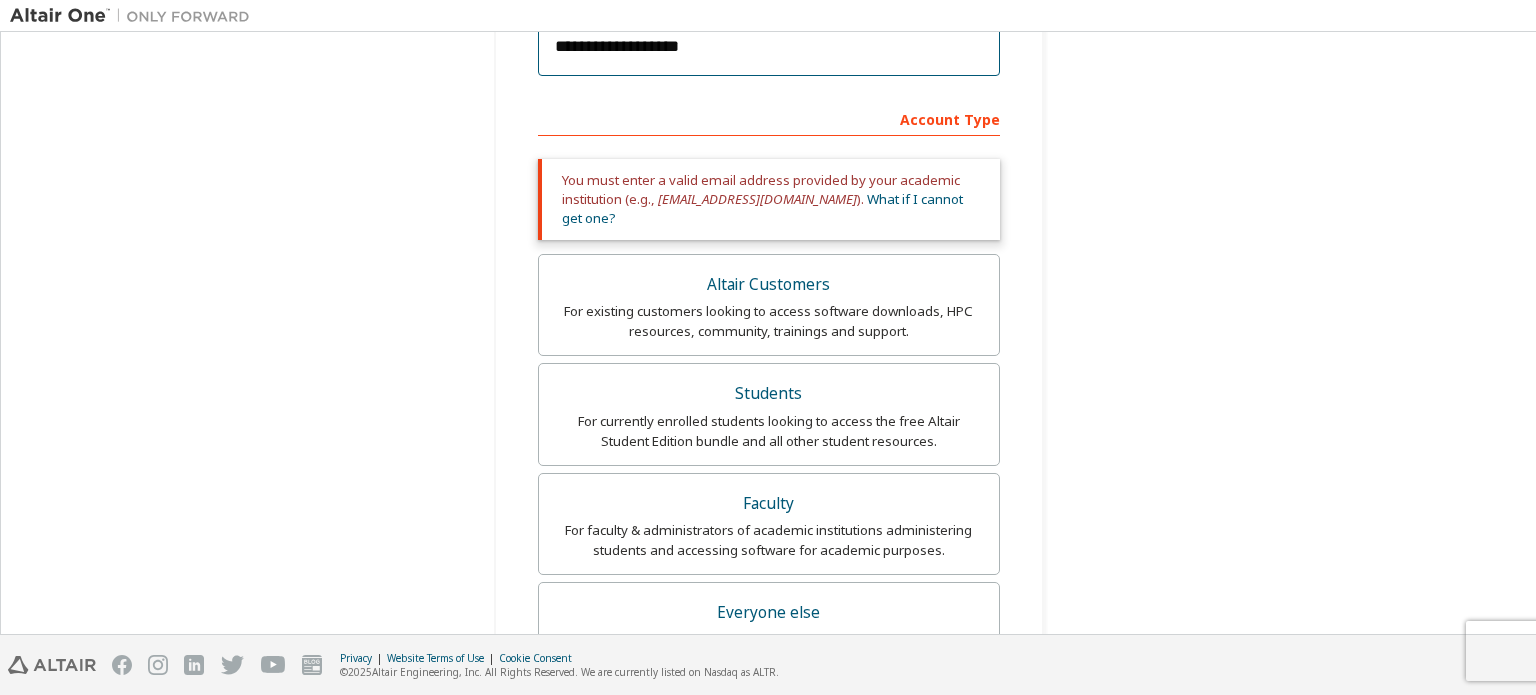 scroll, scrollTop: 300, scrollLeft: 0, axis: vertical 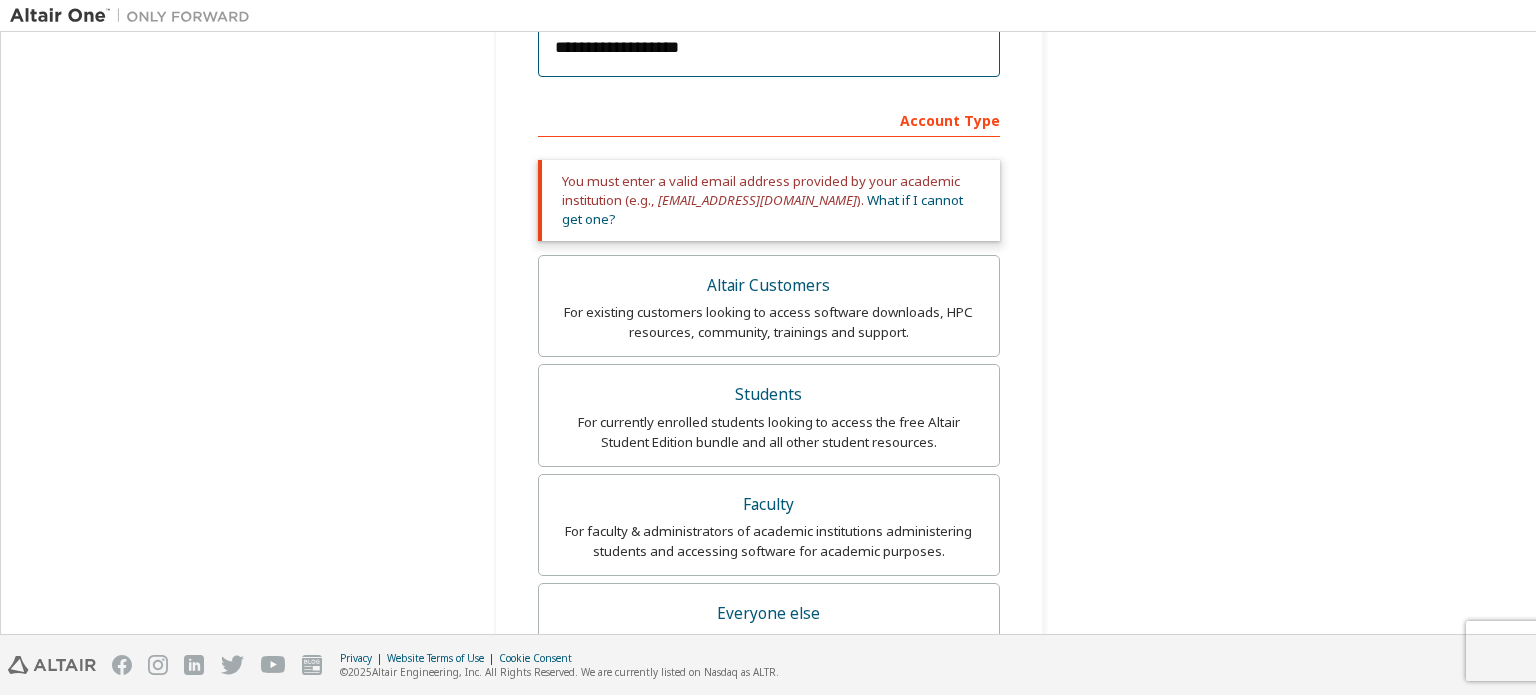 drag, startPoint x: 710, startPoint y: 56, endPoint x: 417, endPoint y: 51, distance: 293.04266 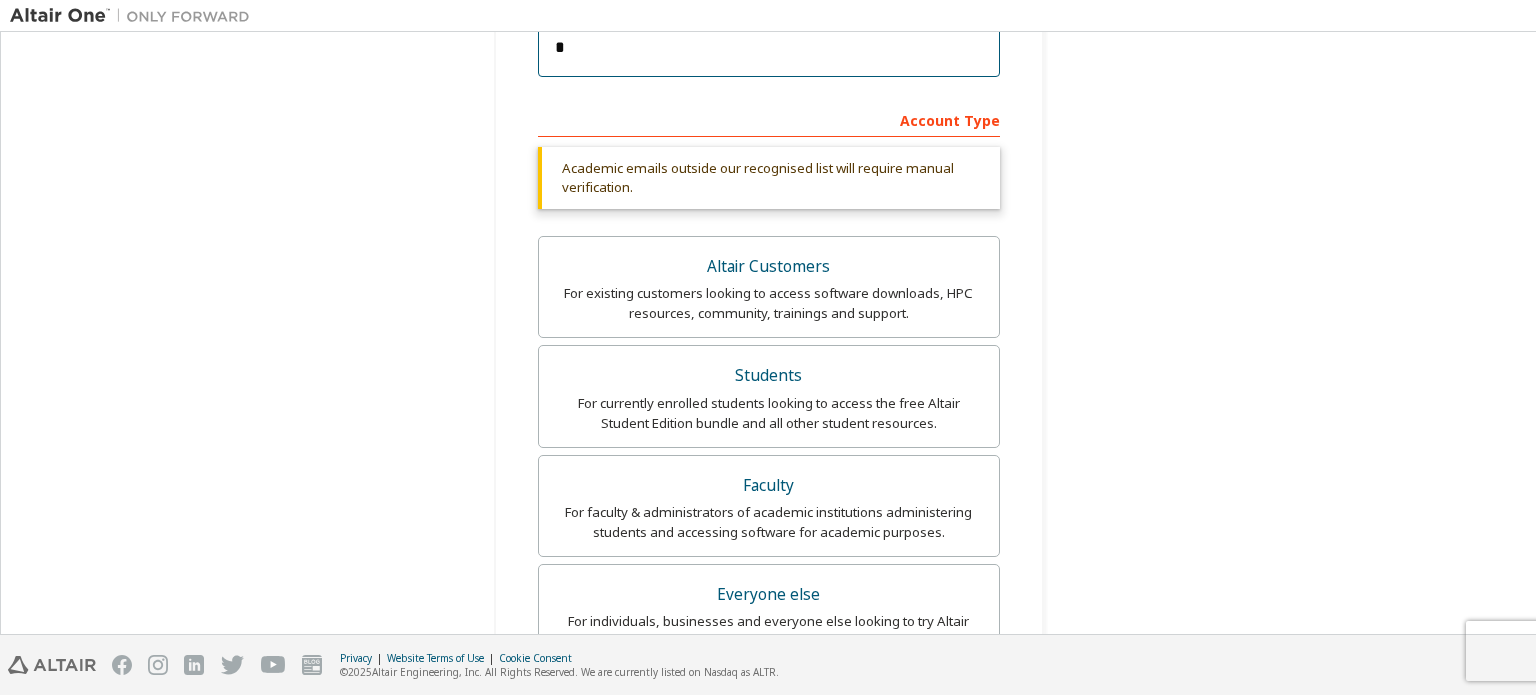 type on "**********" 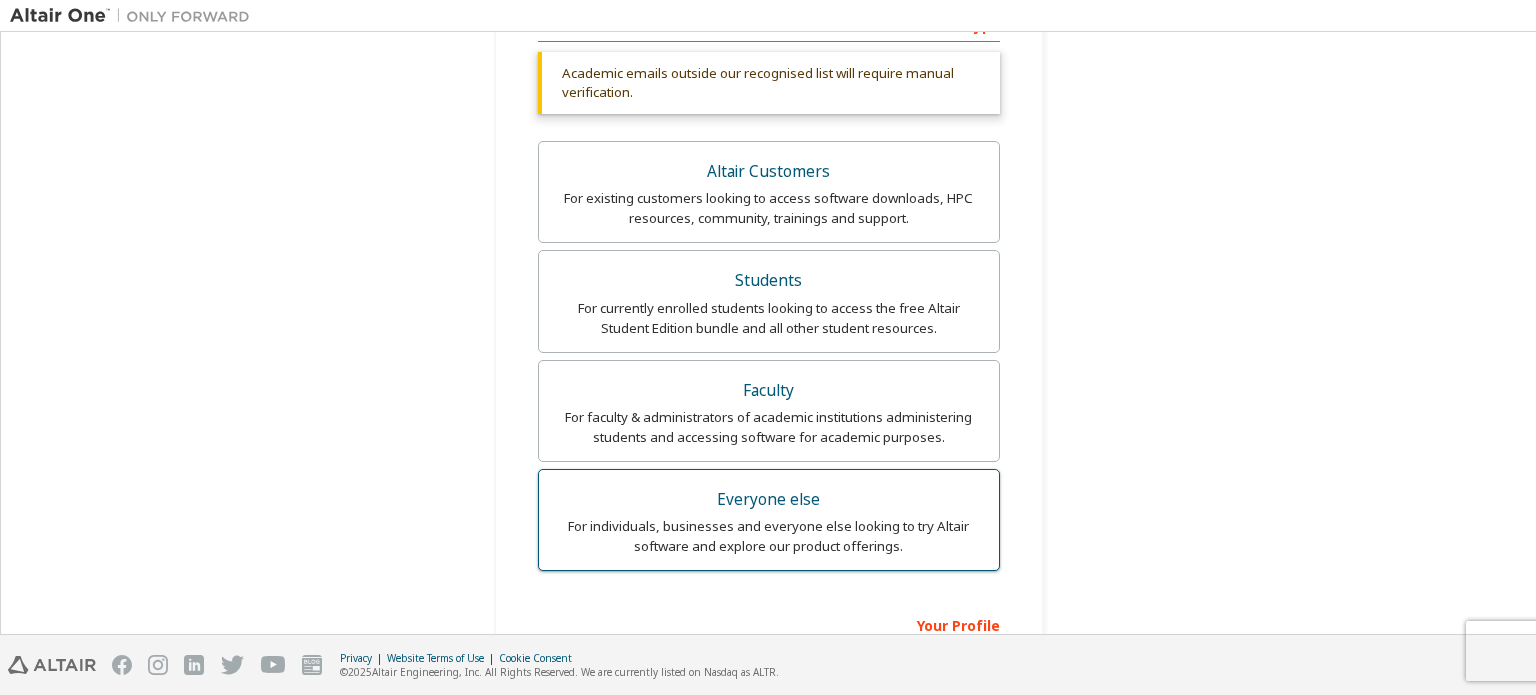 scroll, scrollTop: 400, scrollLeft: 0, axis: vertical 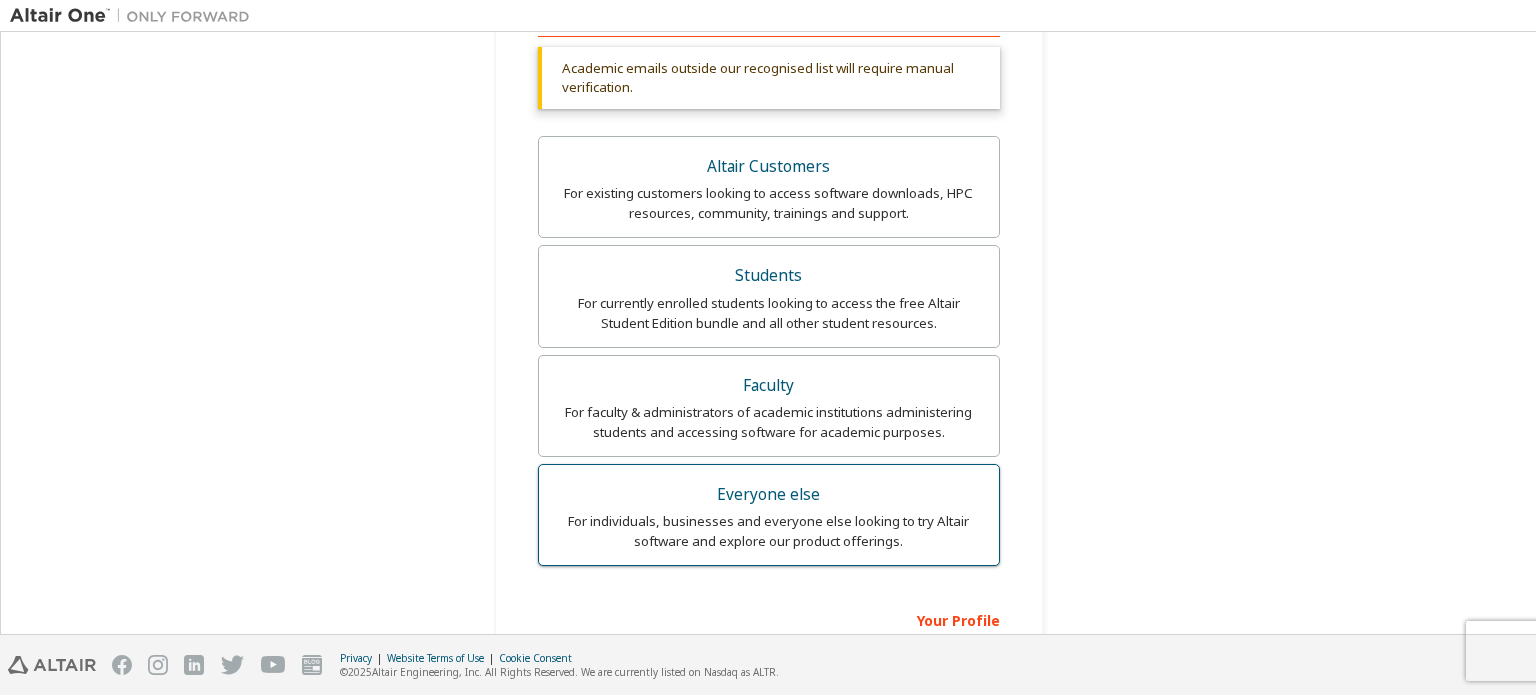 click on "For individuals, businesses and everyone else looking to try Altair software and explore our product offerings." at bounding box center (769, 531) 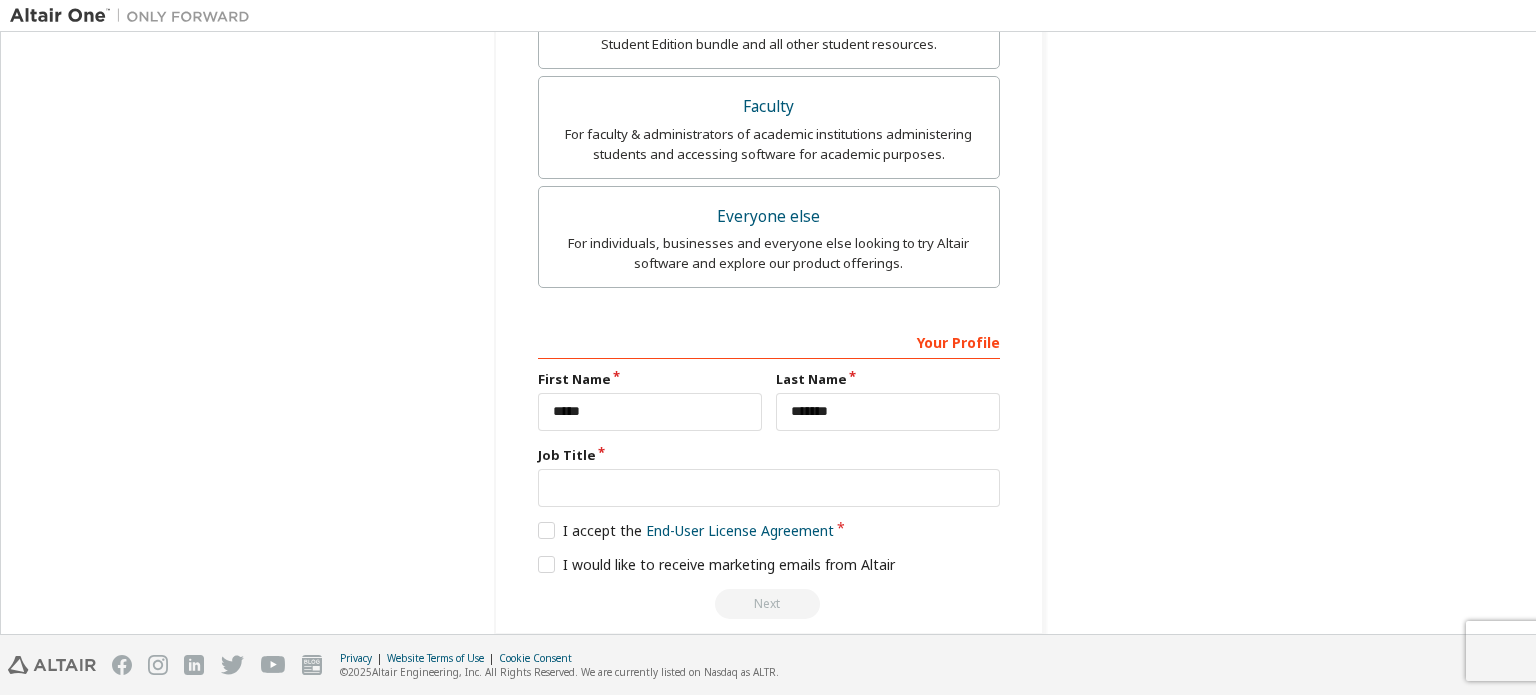 scroll, scrollTop: 627, scrollLeft: 0, axis: vertical 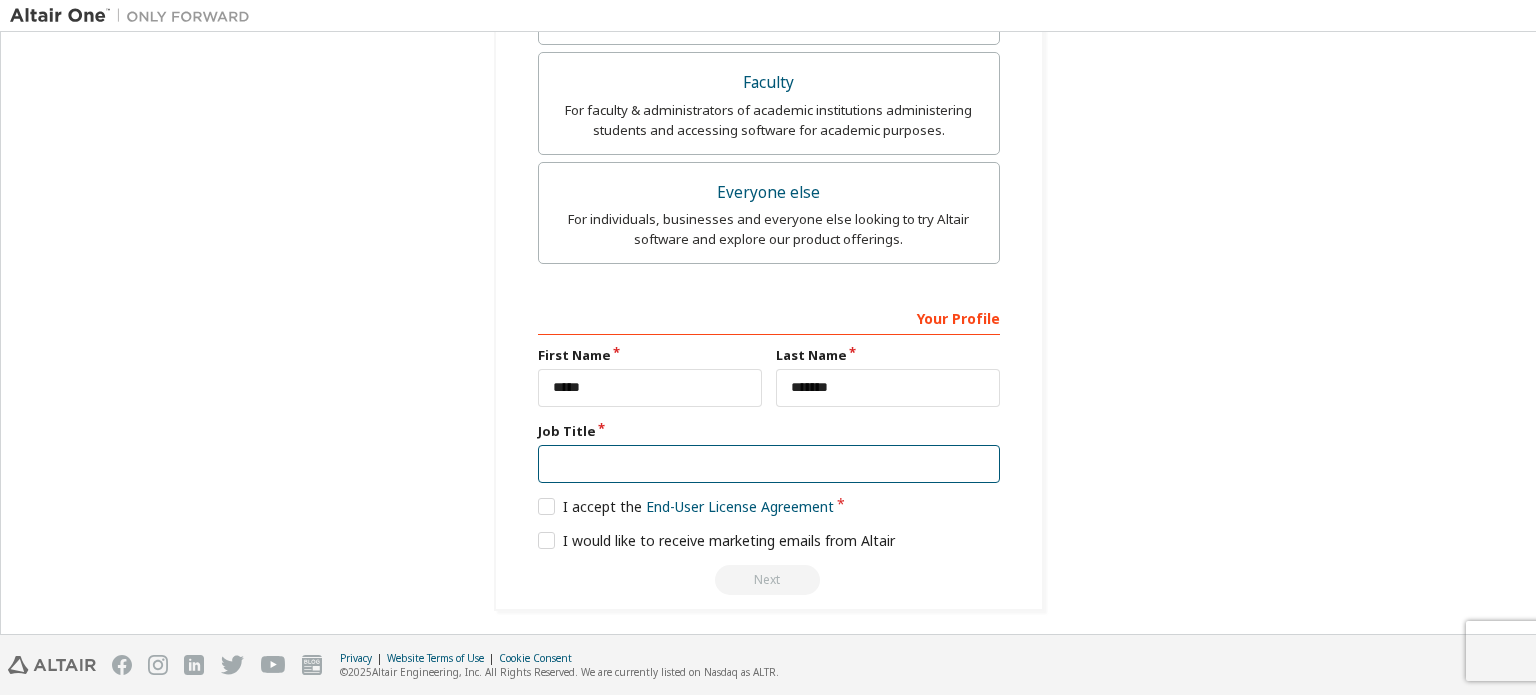 click at bounding box center [769, 464] 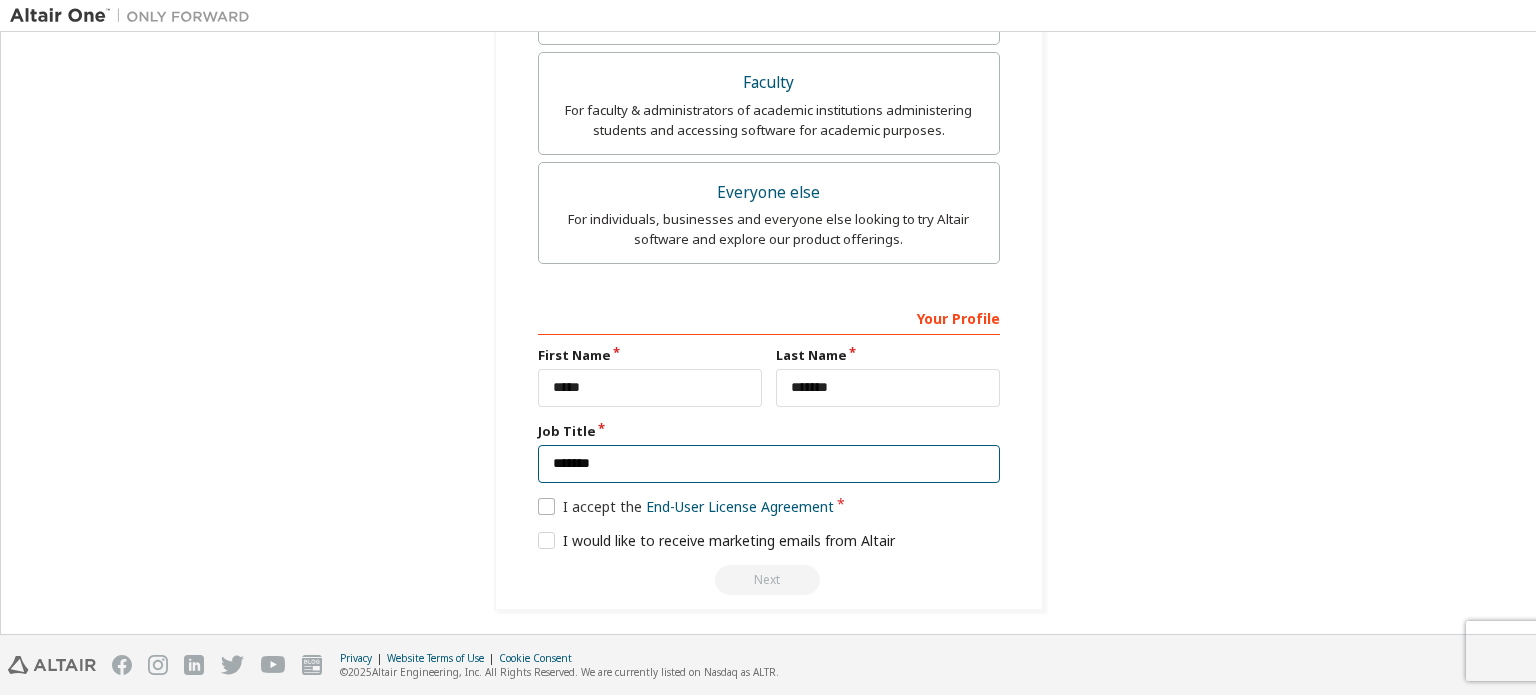 type on "*******" 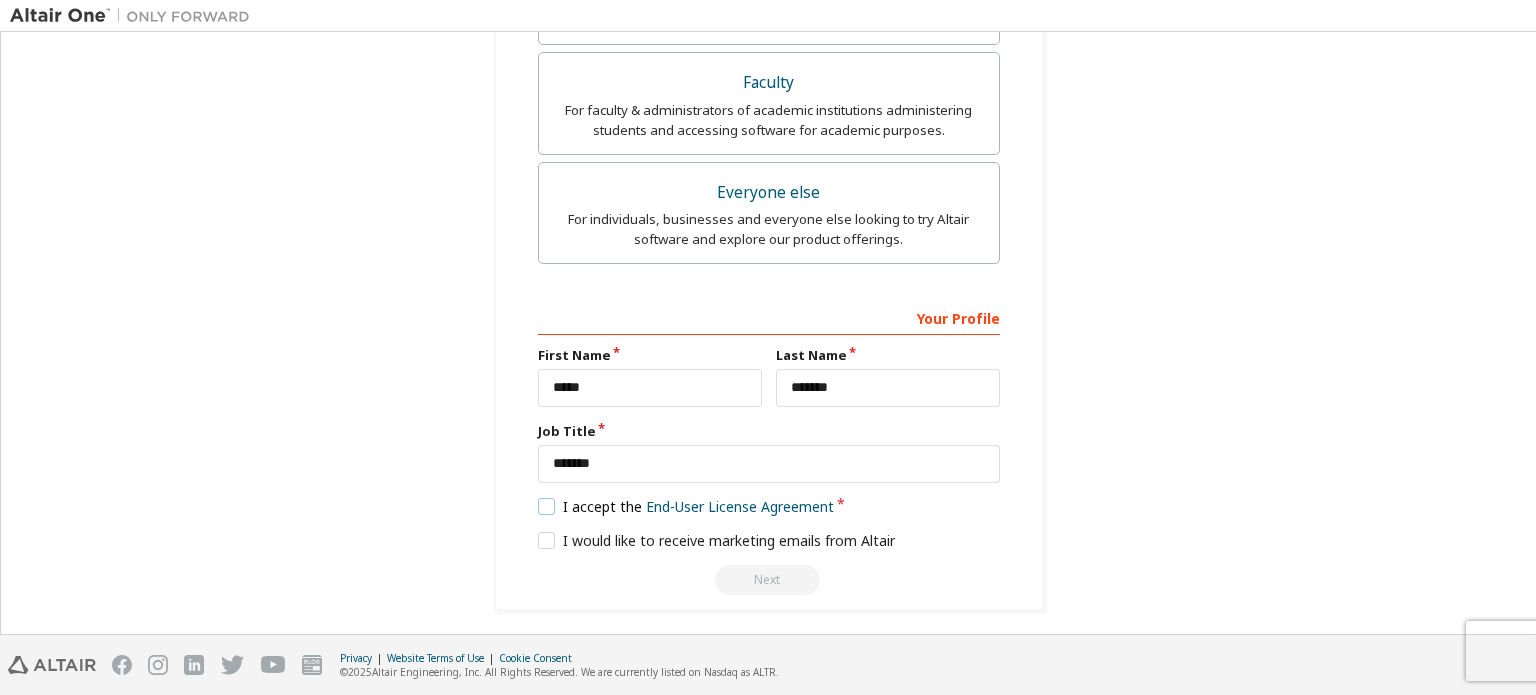click on "I accept the    End-User License Agreement" at bounding box center (686, 506) 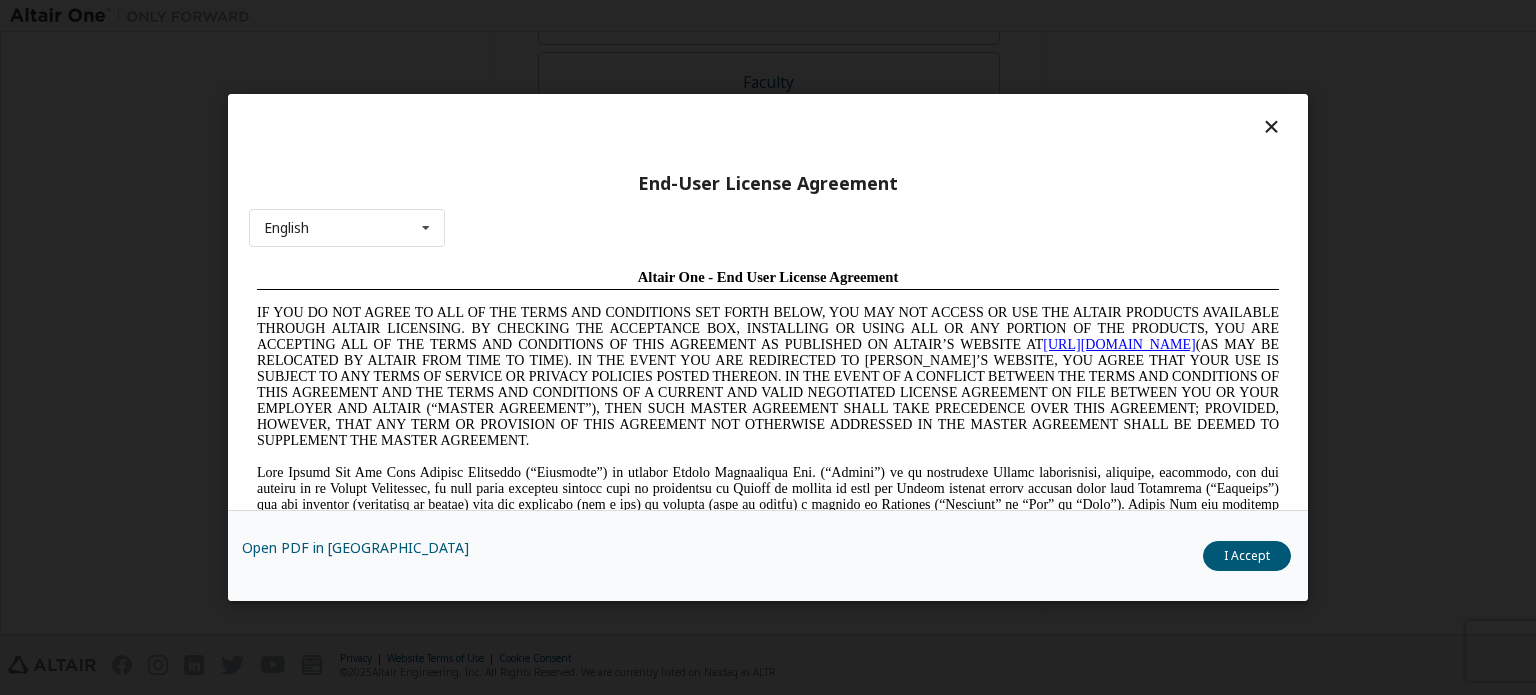 scroll, scrollTop: 0, scrollLeft: 0, axis: both 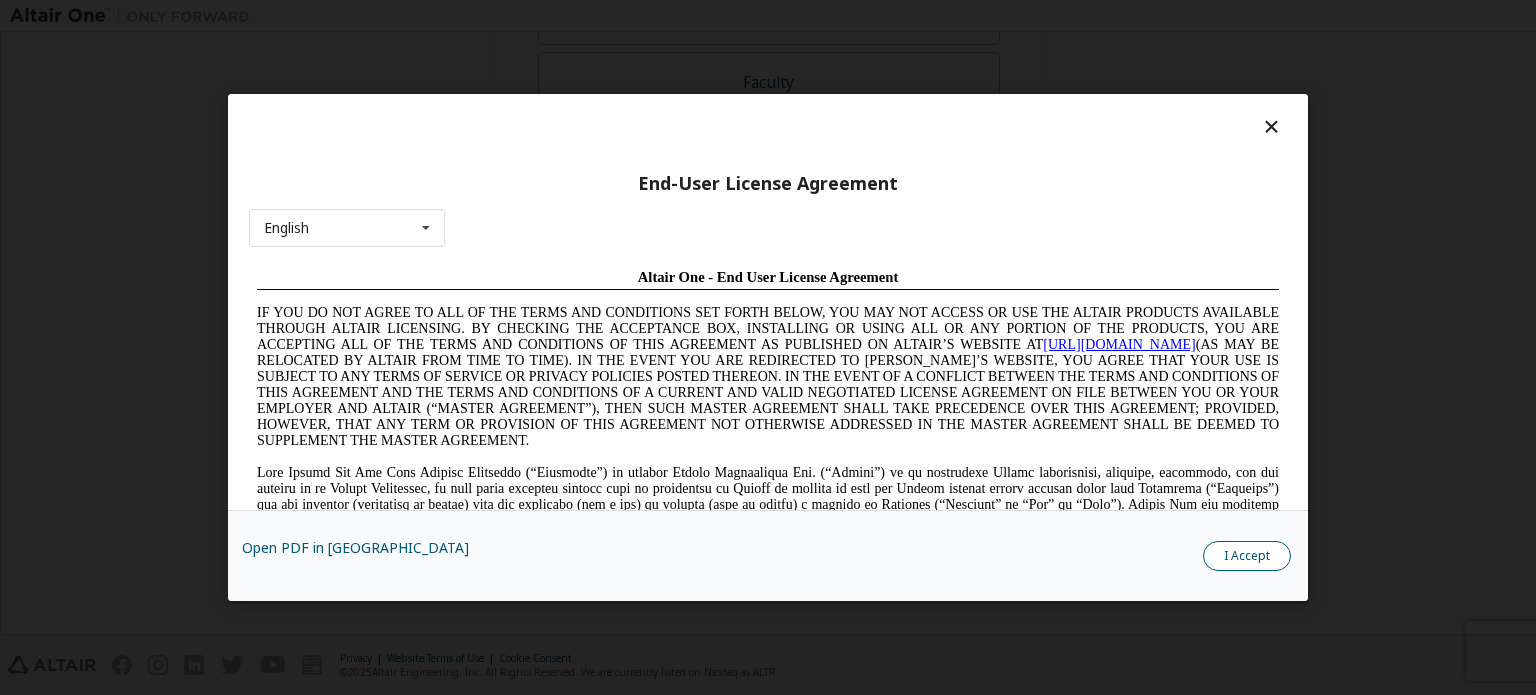click on "I Accept" at bounding box center (1247, 556) 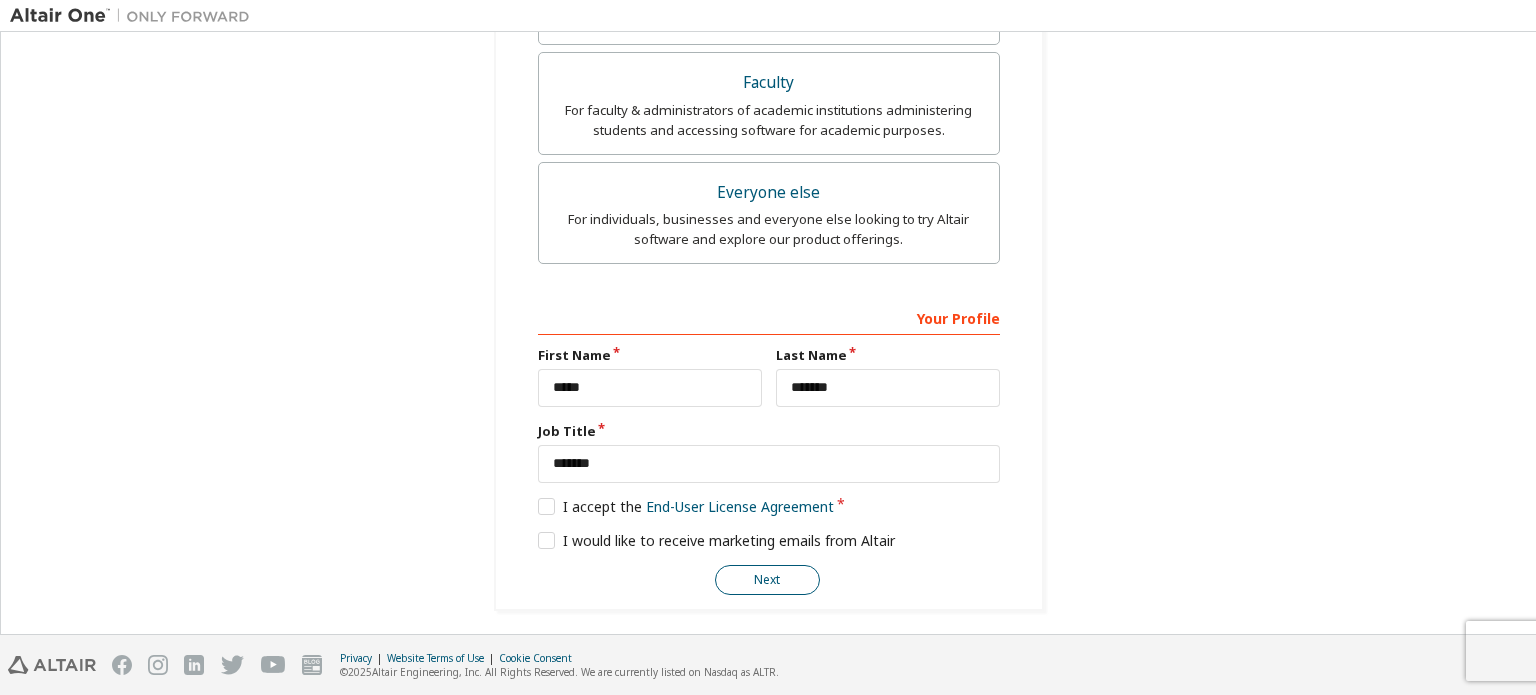 click on "Next" at bounding box center (767, 580) 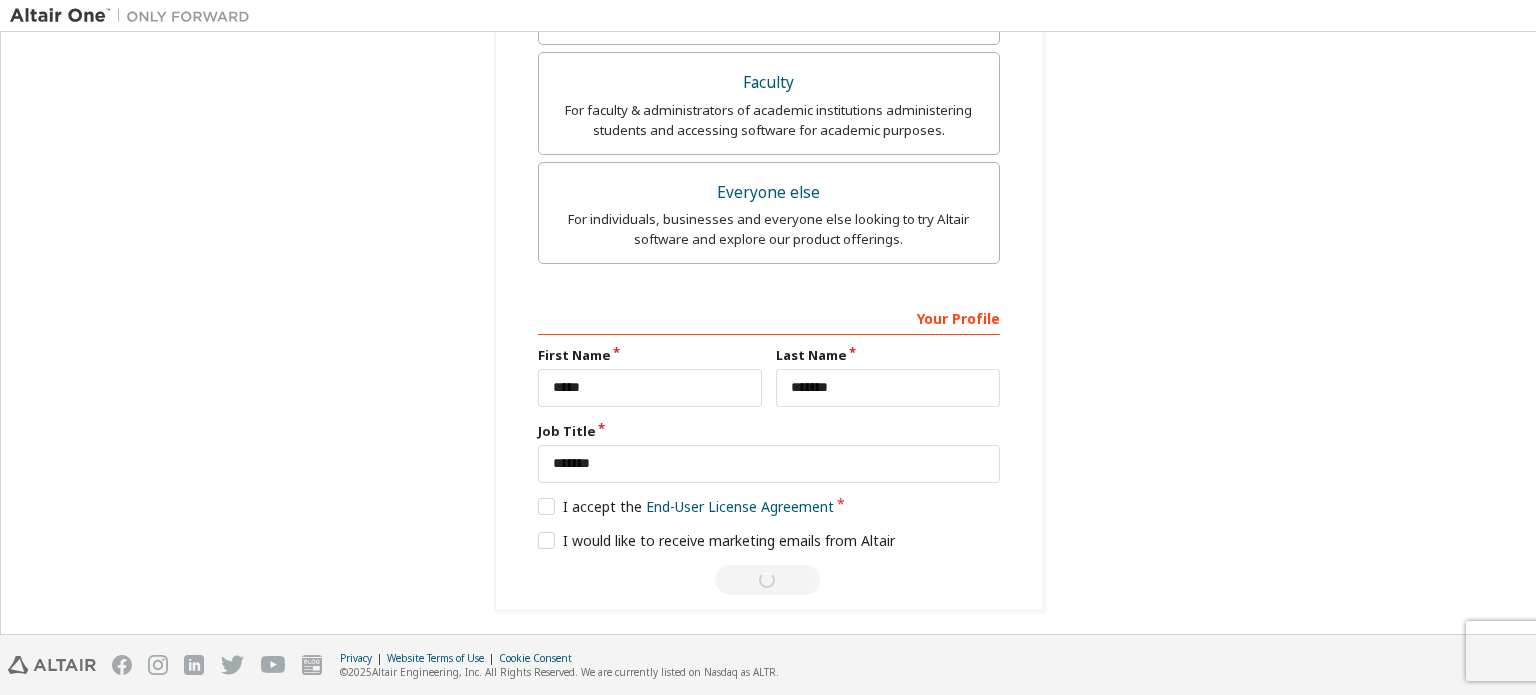 scroll, scrollTop: 0, scrollLeft: 0, axis: both 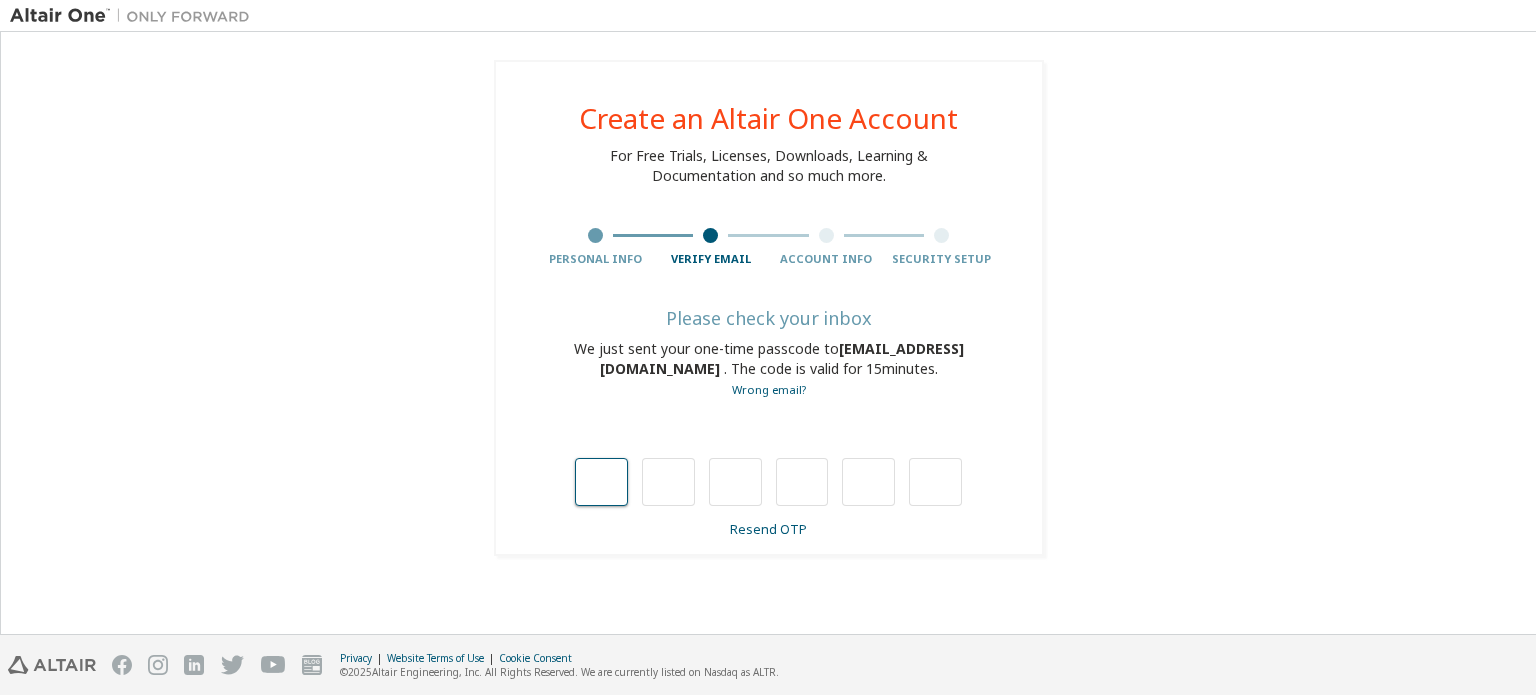 type on "*" 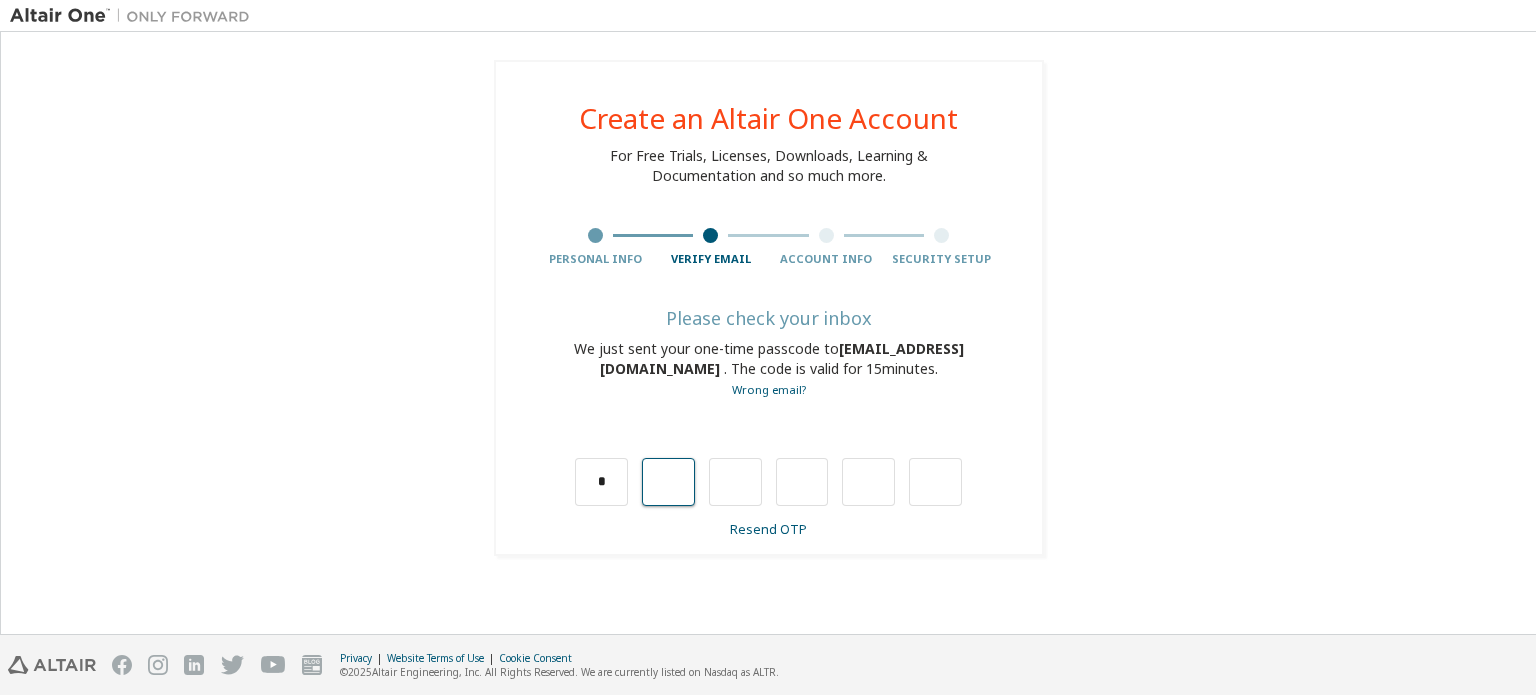 type on "*" 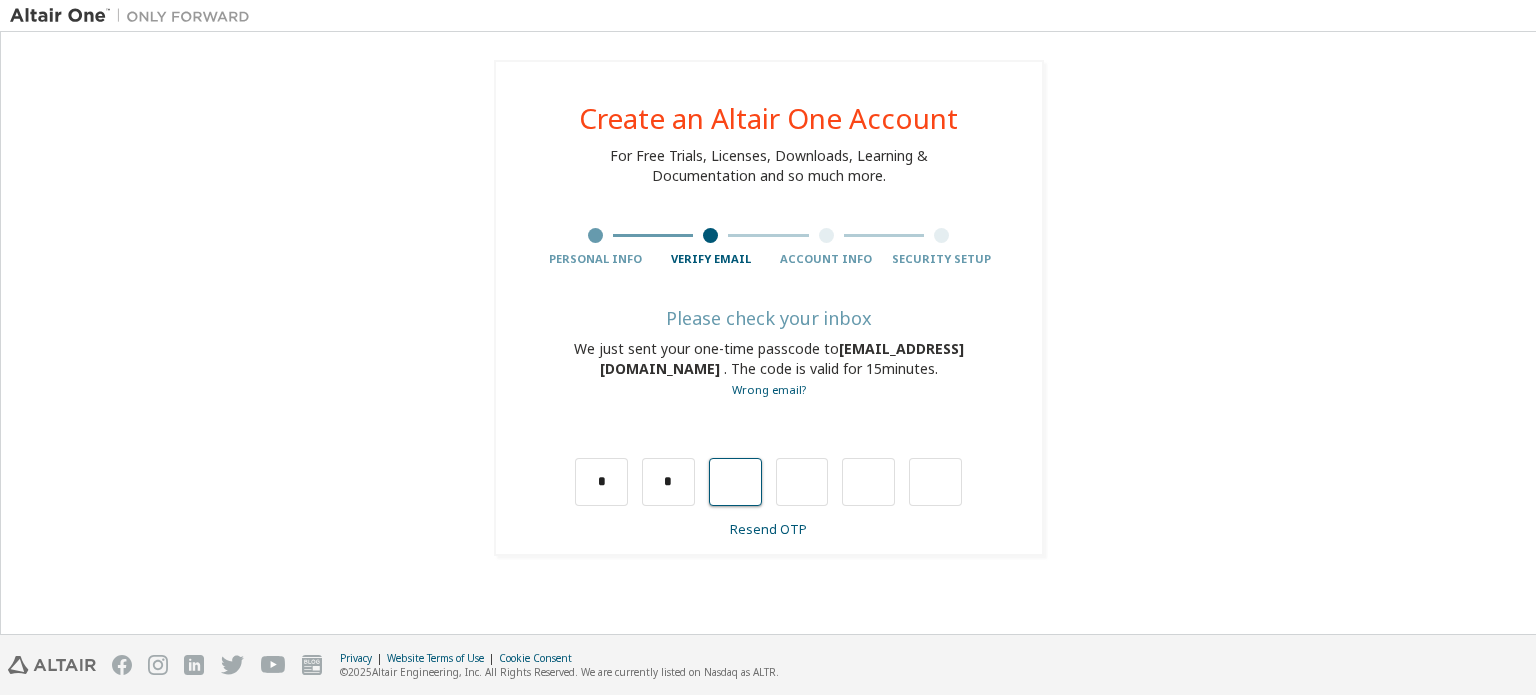 type on "*" 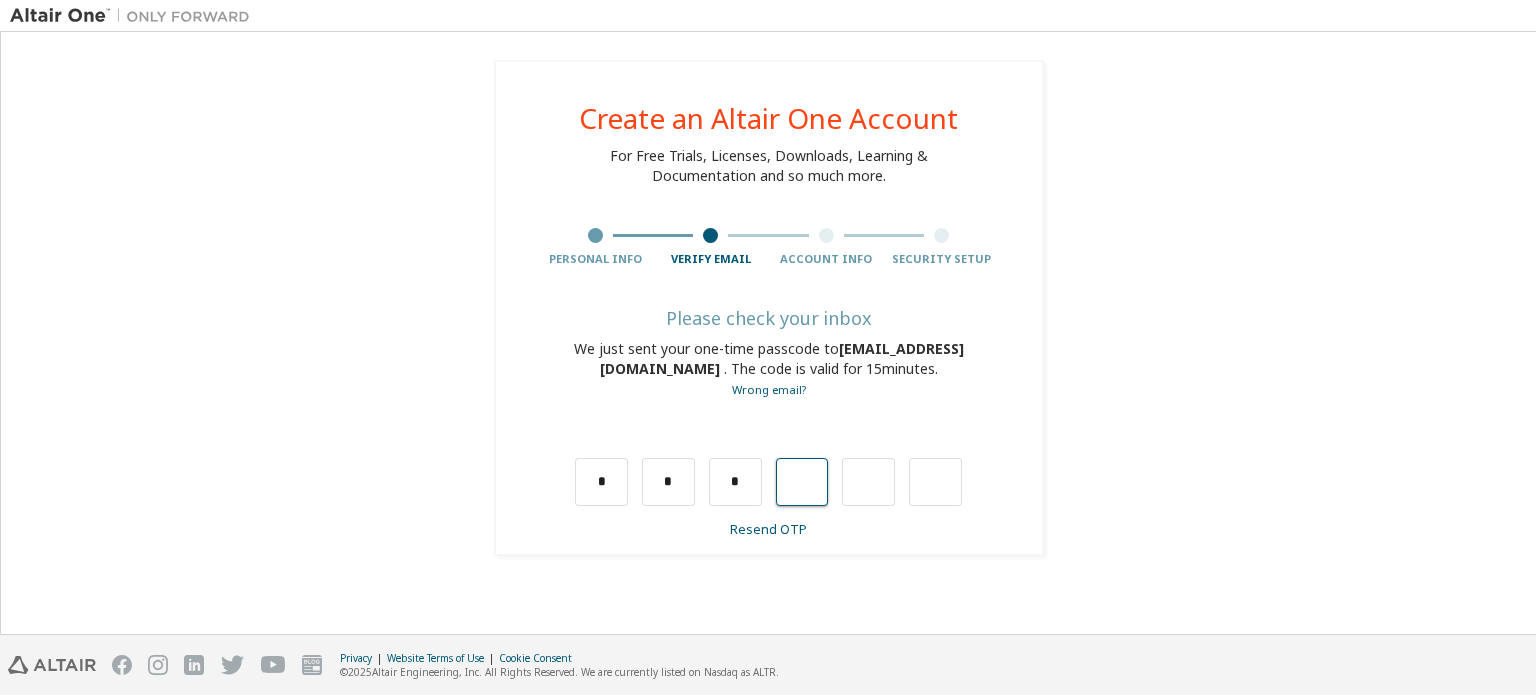 type on "*" 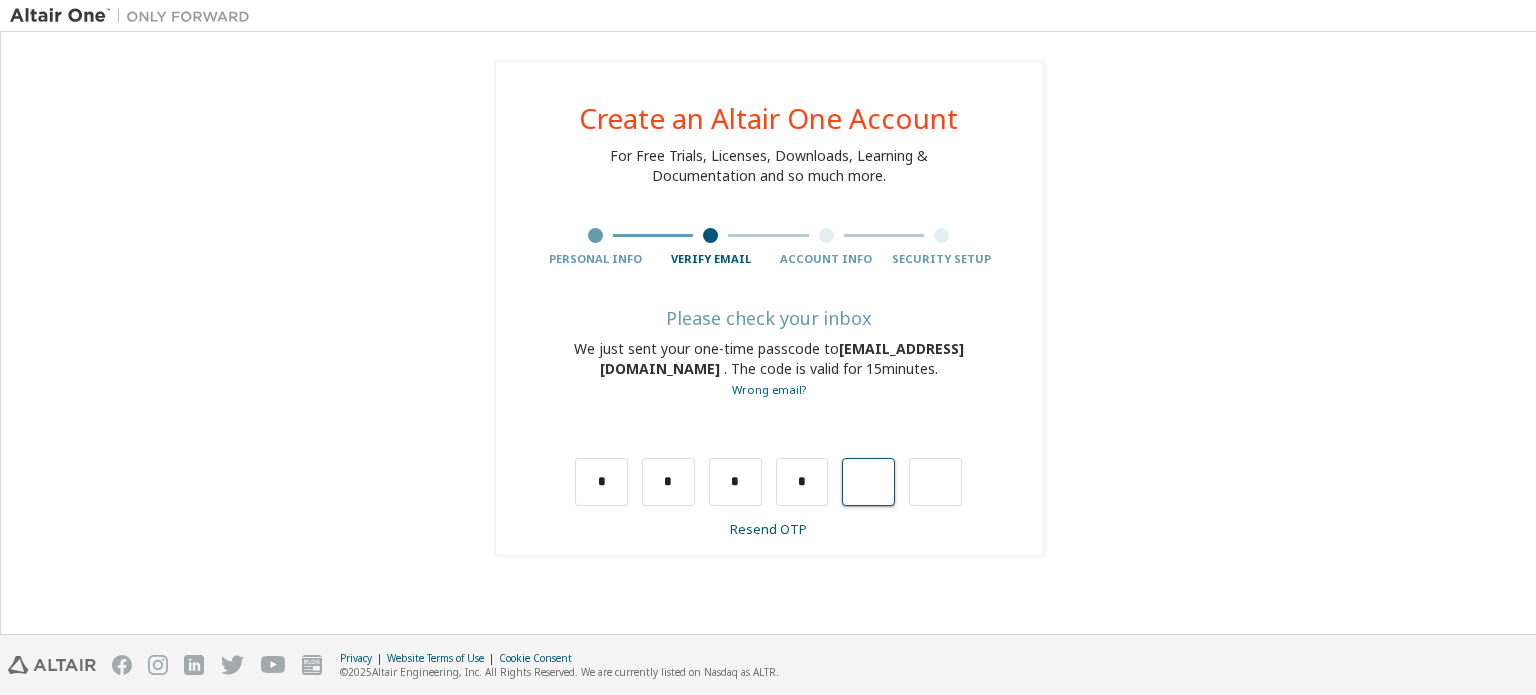 type on "*" 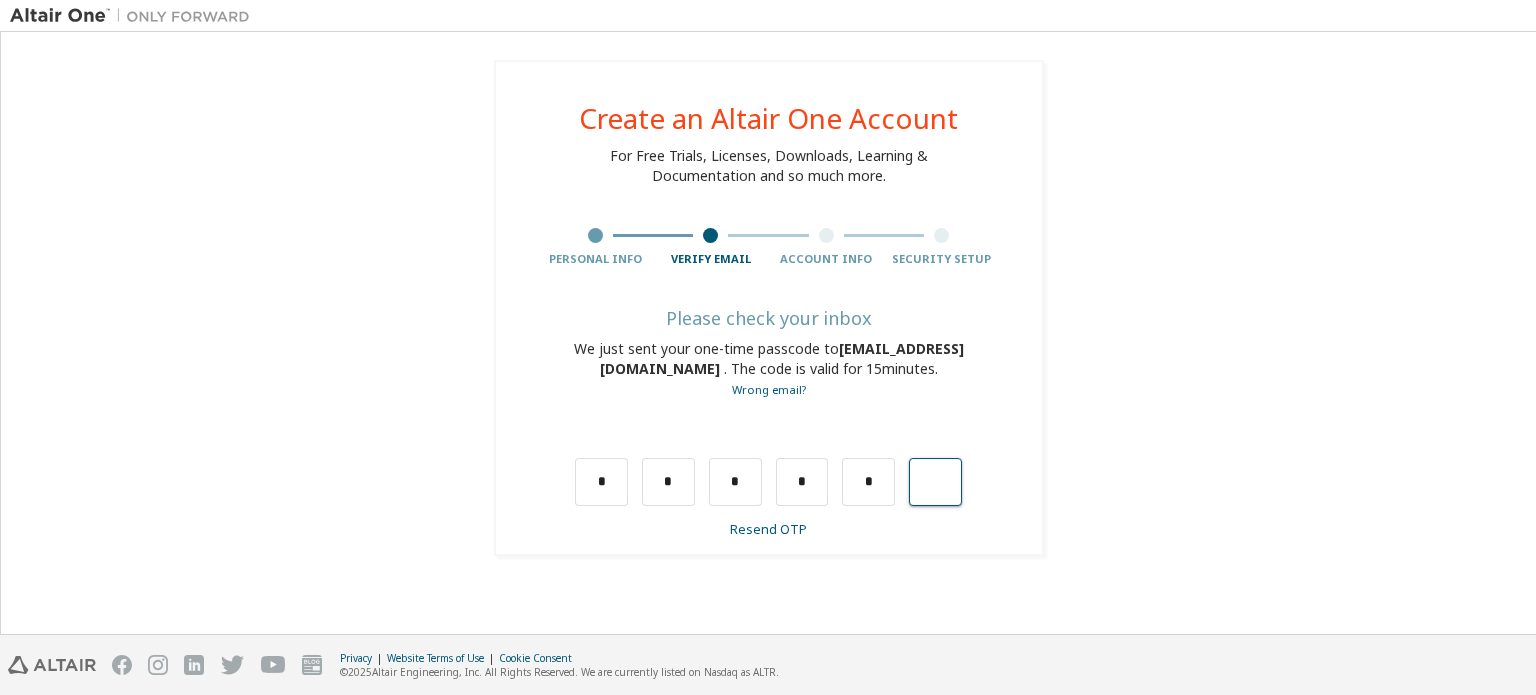 type on "*" 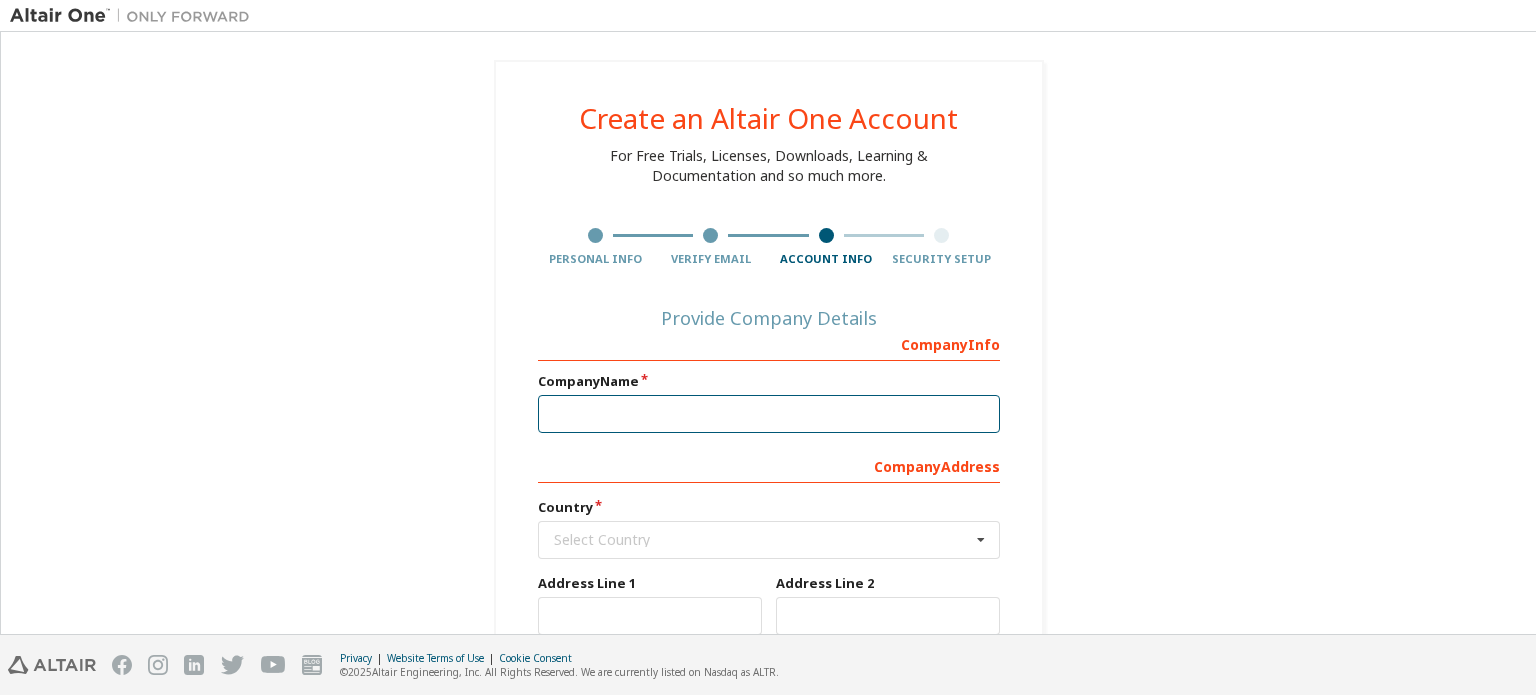 click at bounding box center (769, 414) 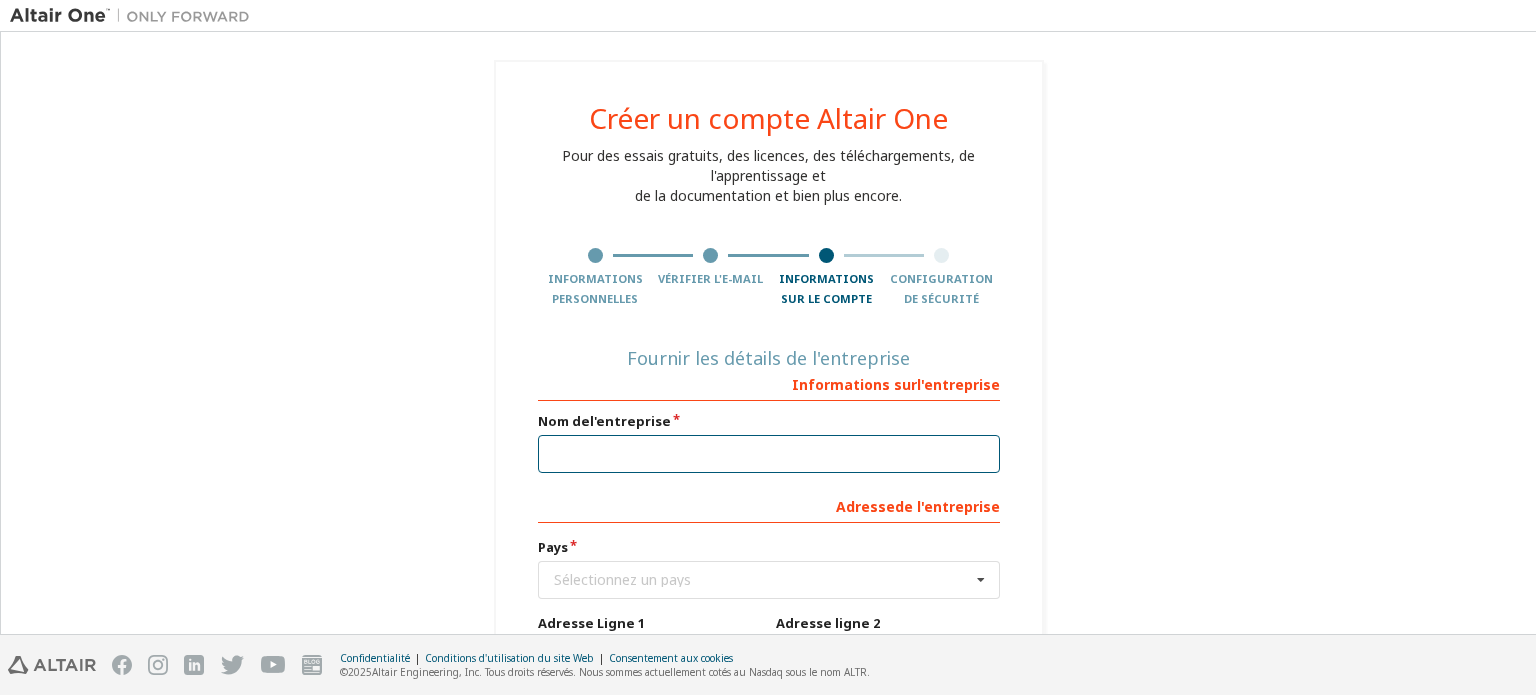 click at bounding box center [769, 454] 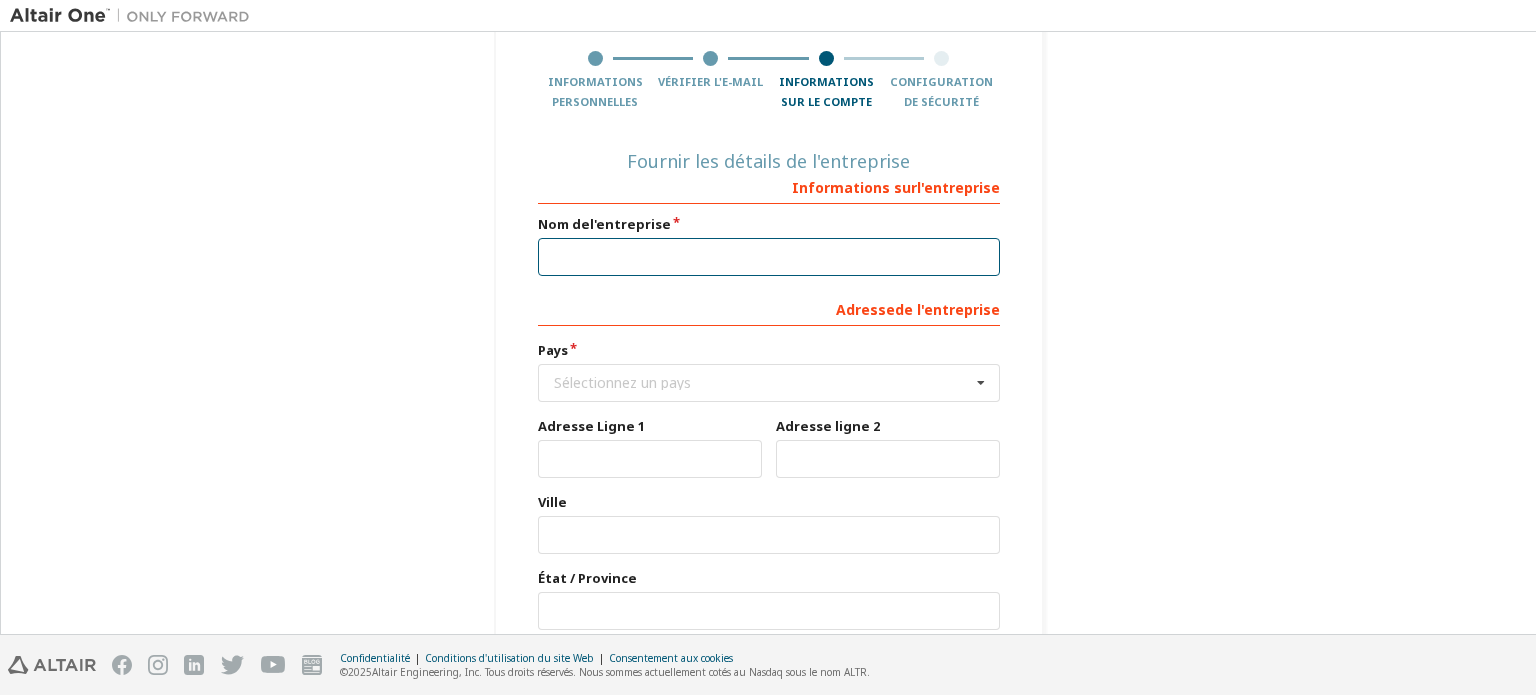 scroll, scrollTop: 200, scrollLeft: 0, axis: vertical 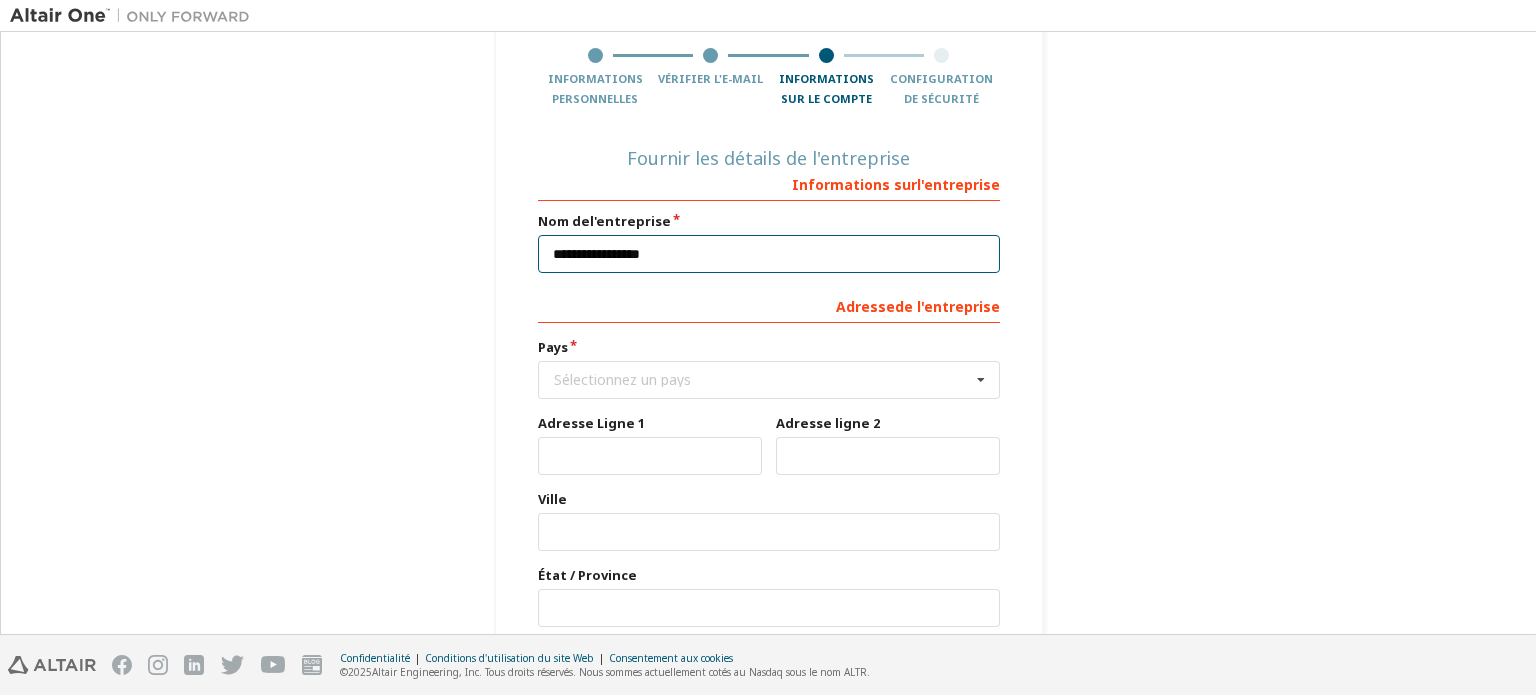 type on "**********" 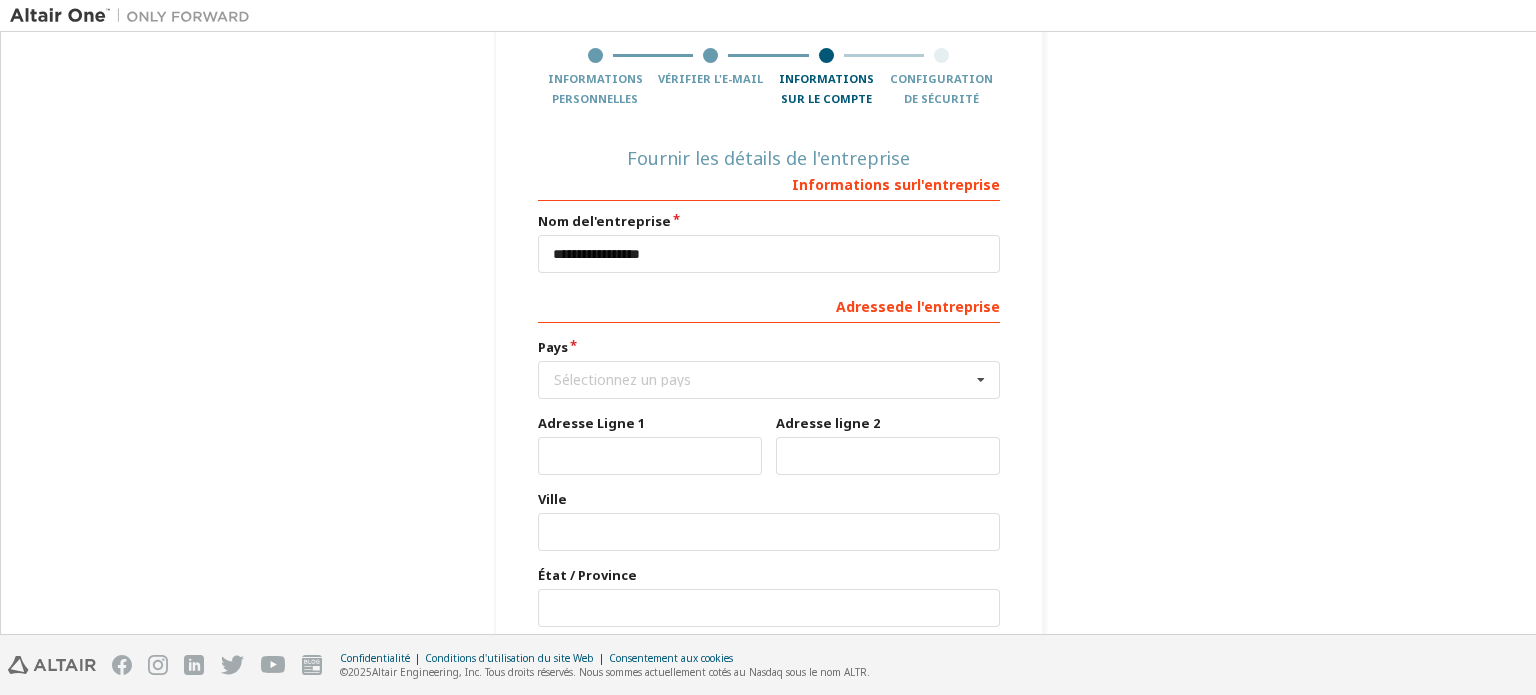 click on "**********" at bounding box center (769, 434) 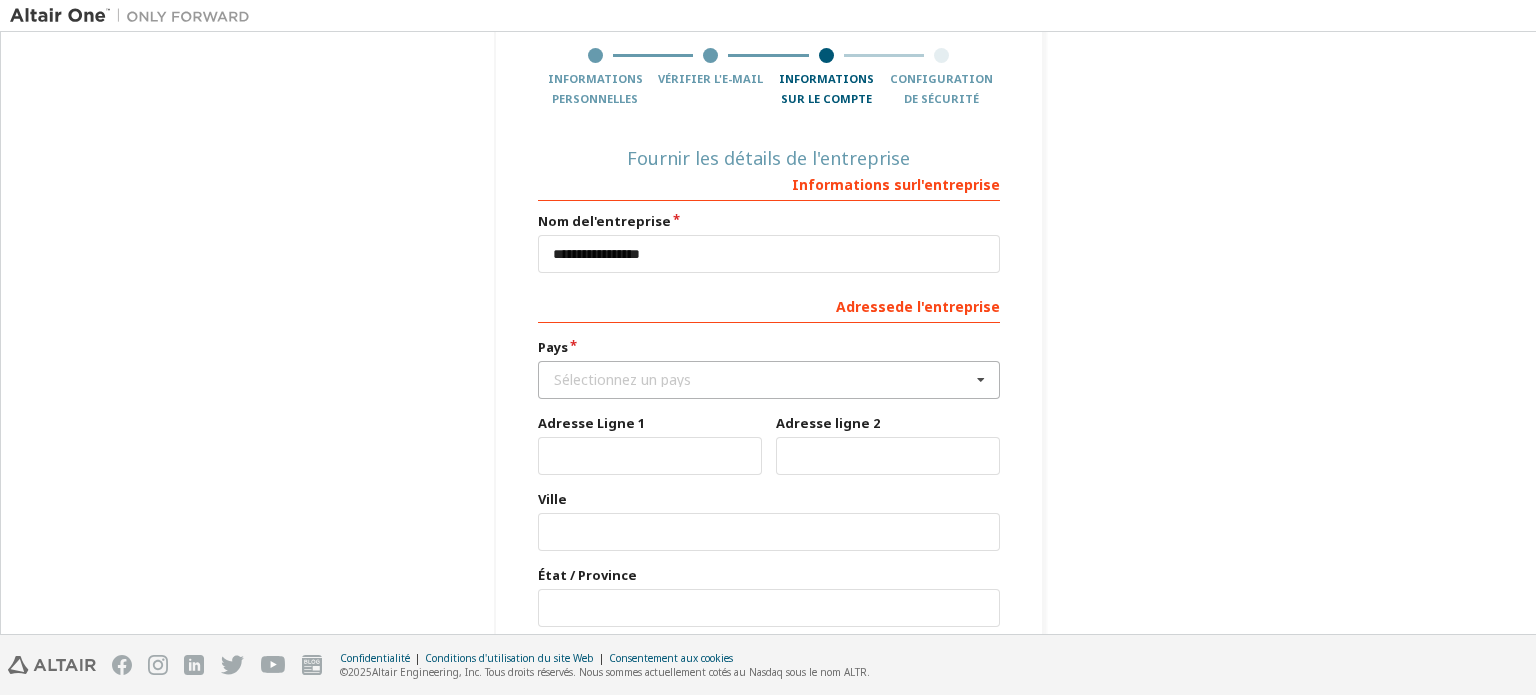 click on "Sélectionnez un pays" at bounding box center (622, 379) 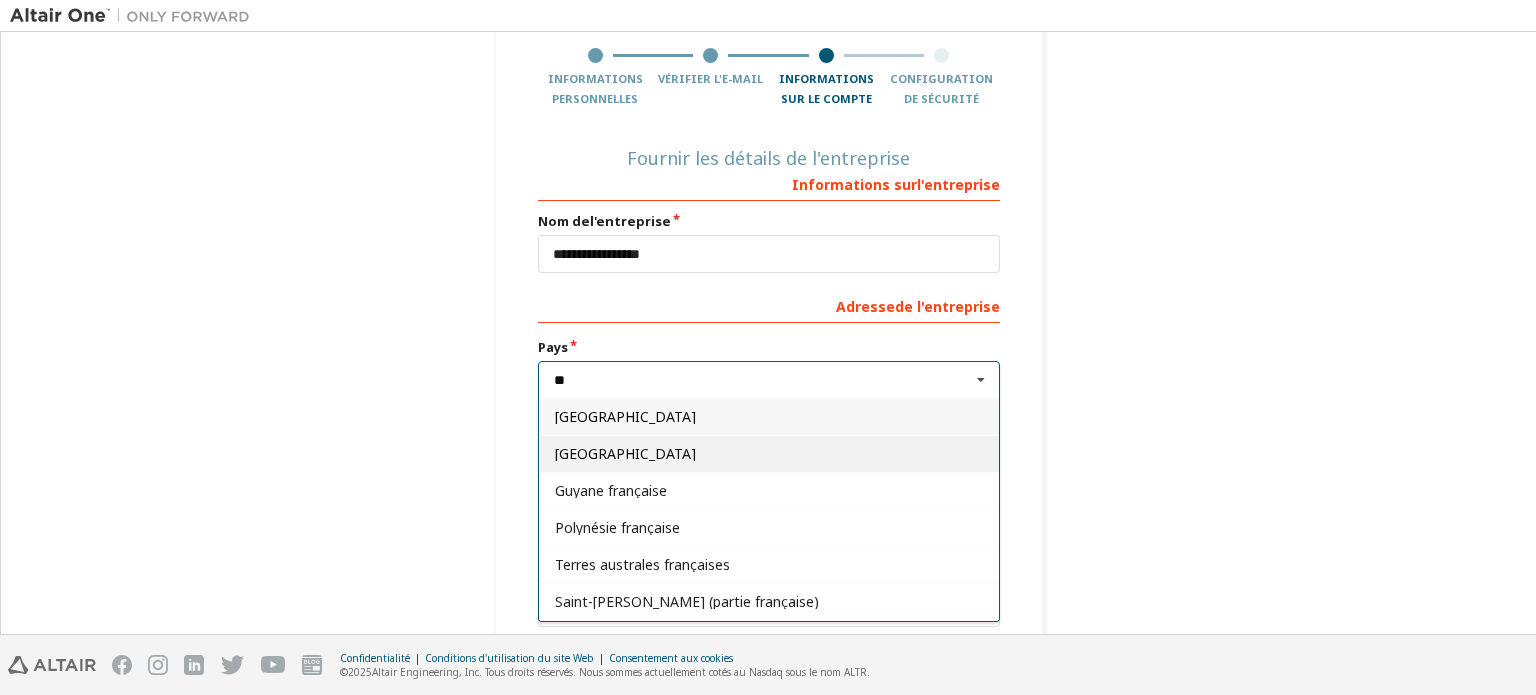 type on "**" 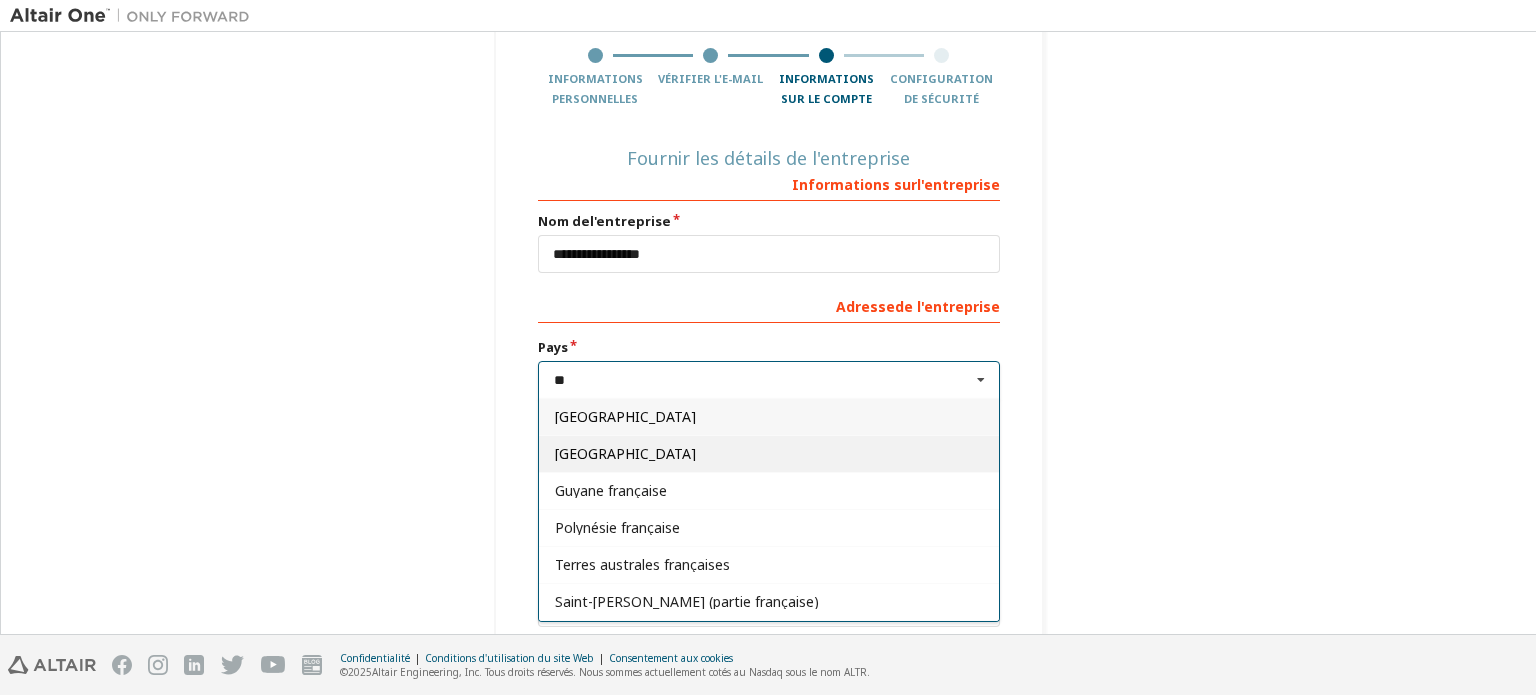 click on "[GEOGRAPHIC_DATA]" at bounding box center (769, 454) 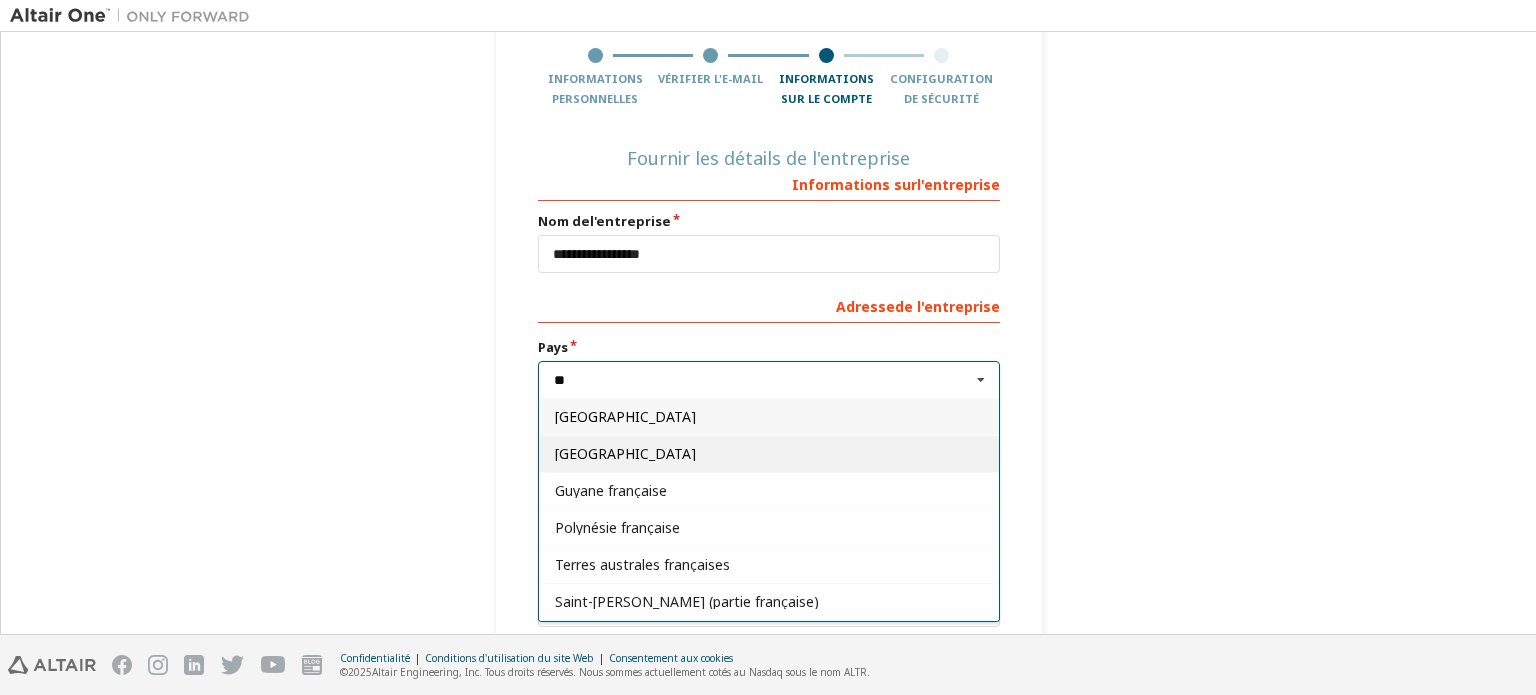 type on "***" 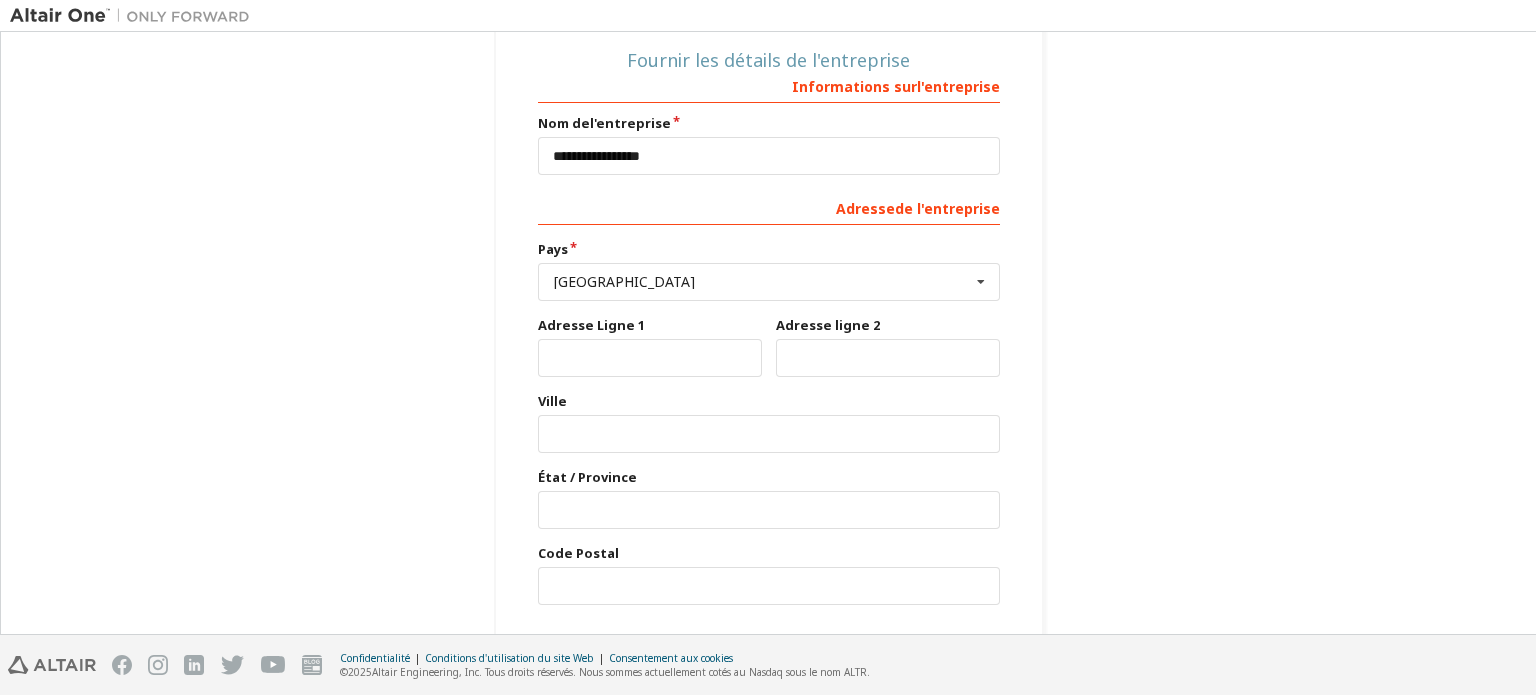 scroll, scrollTop: 300, scrollLeft: 0, axis: vertical 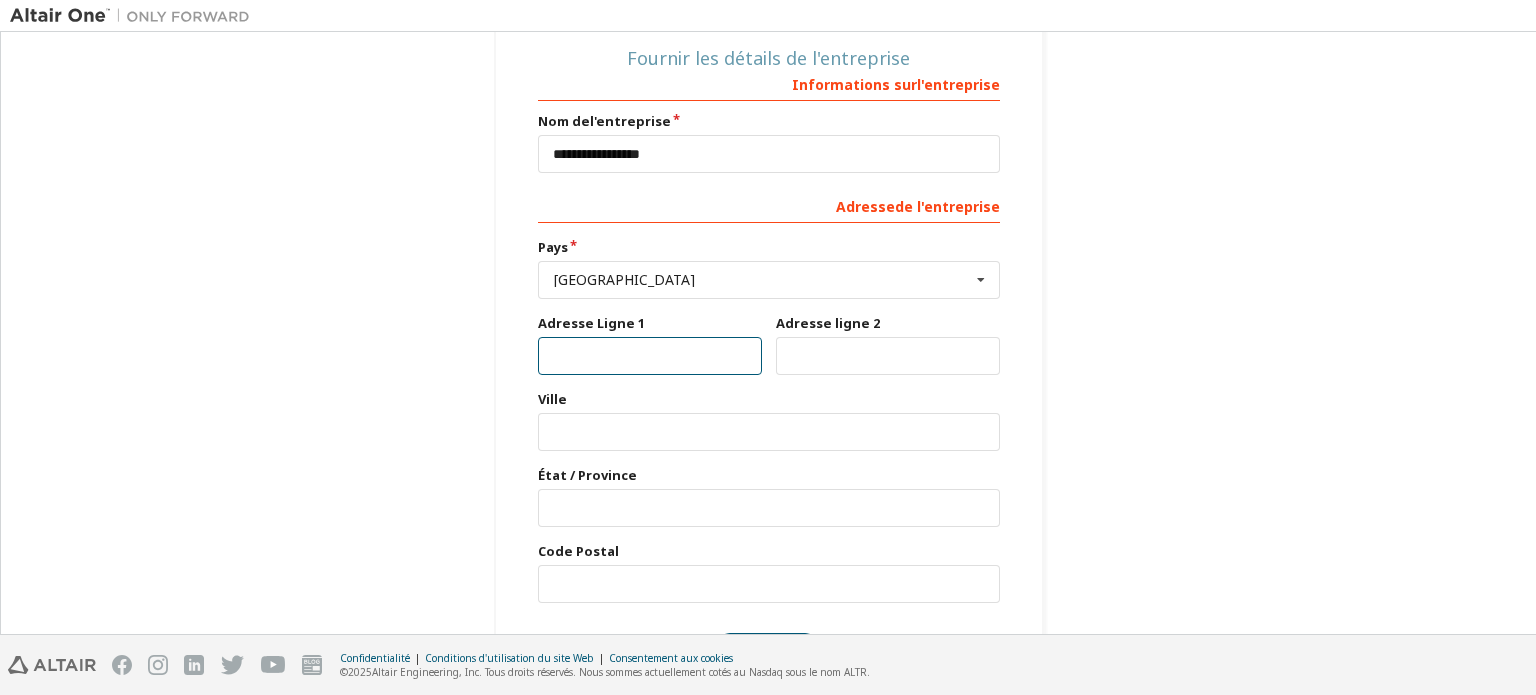 click at bounding box center [650, 356] 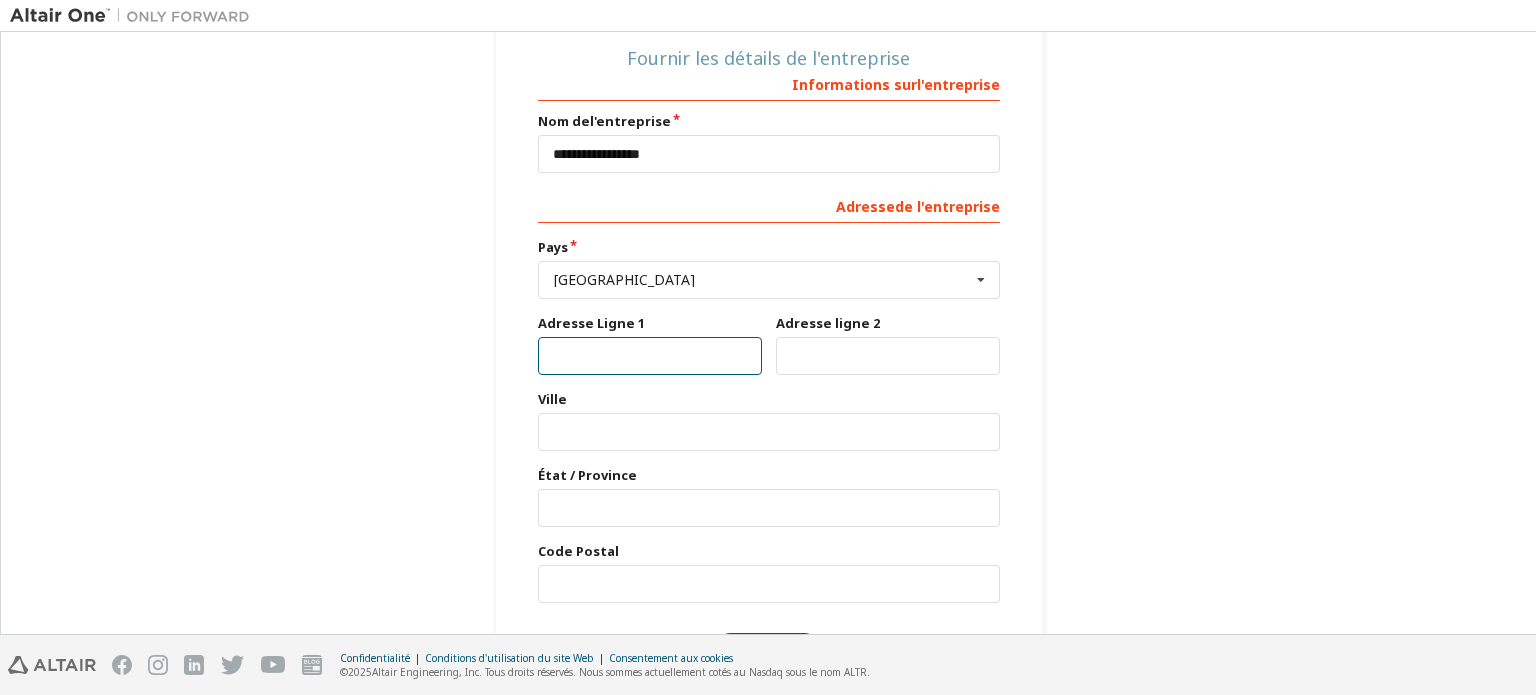 type on "**********" 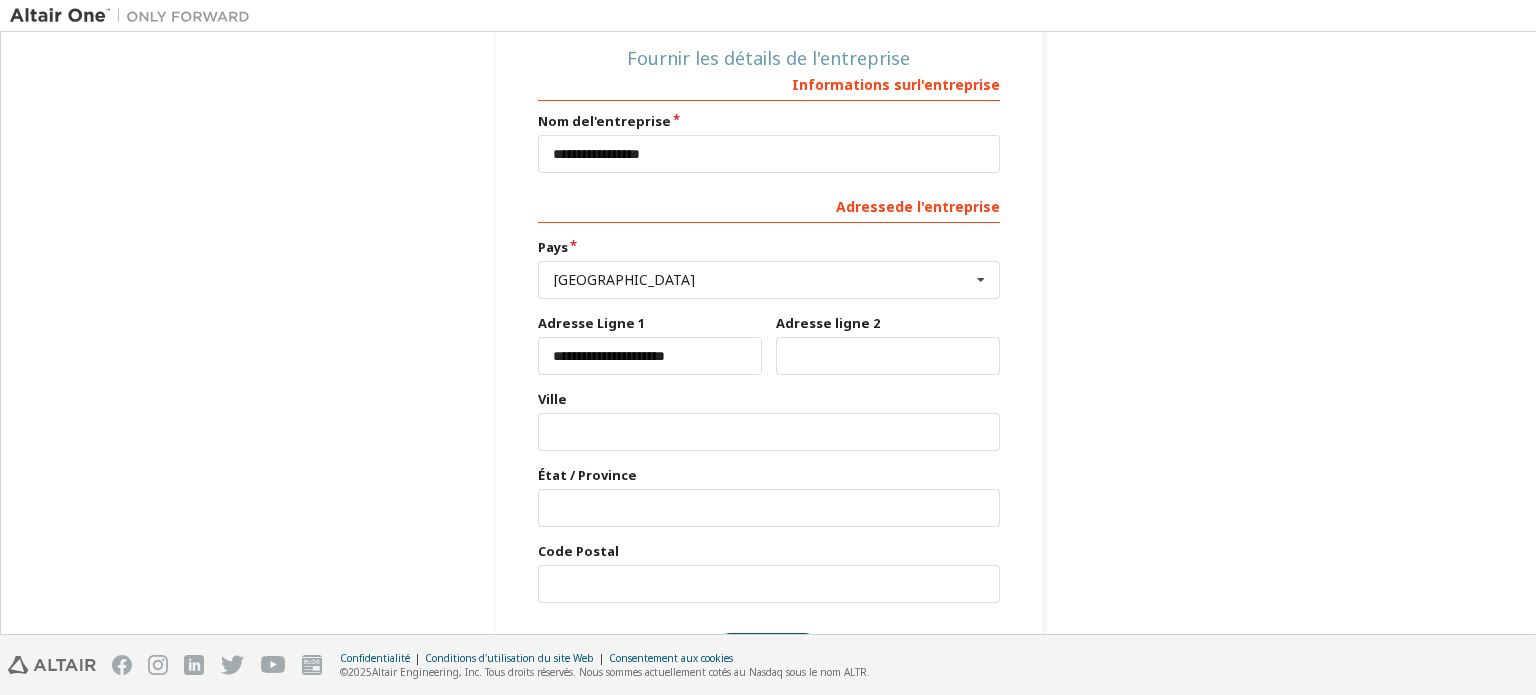 type on "***" 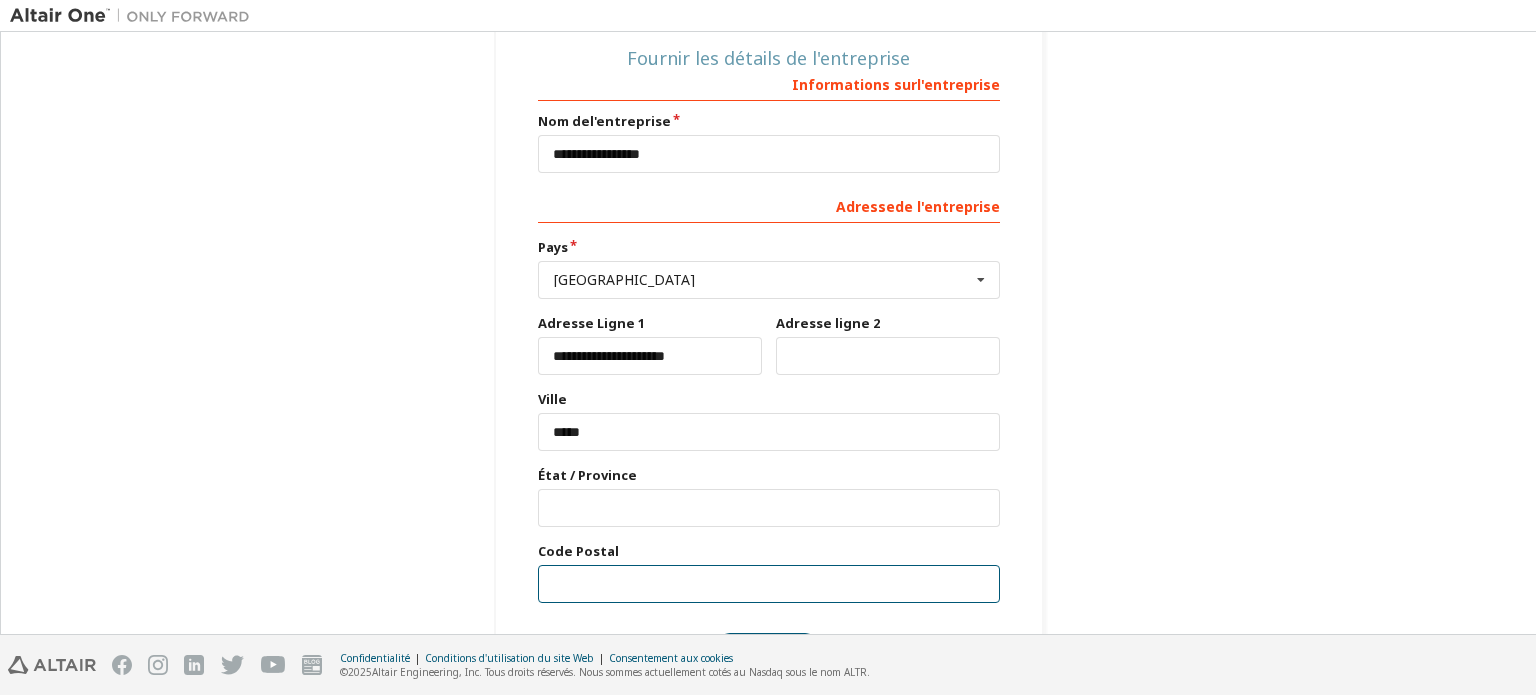 type on "*****" 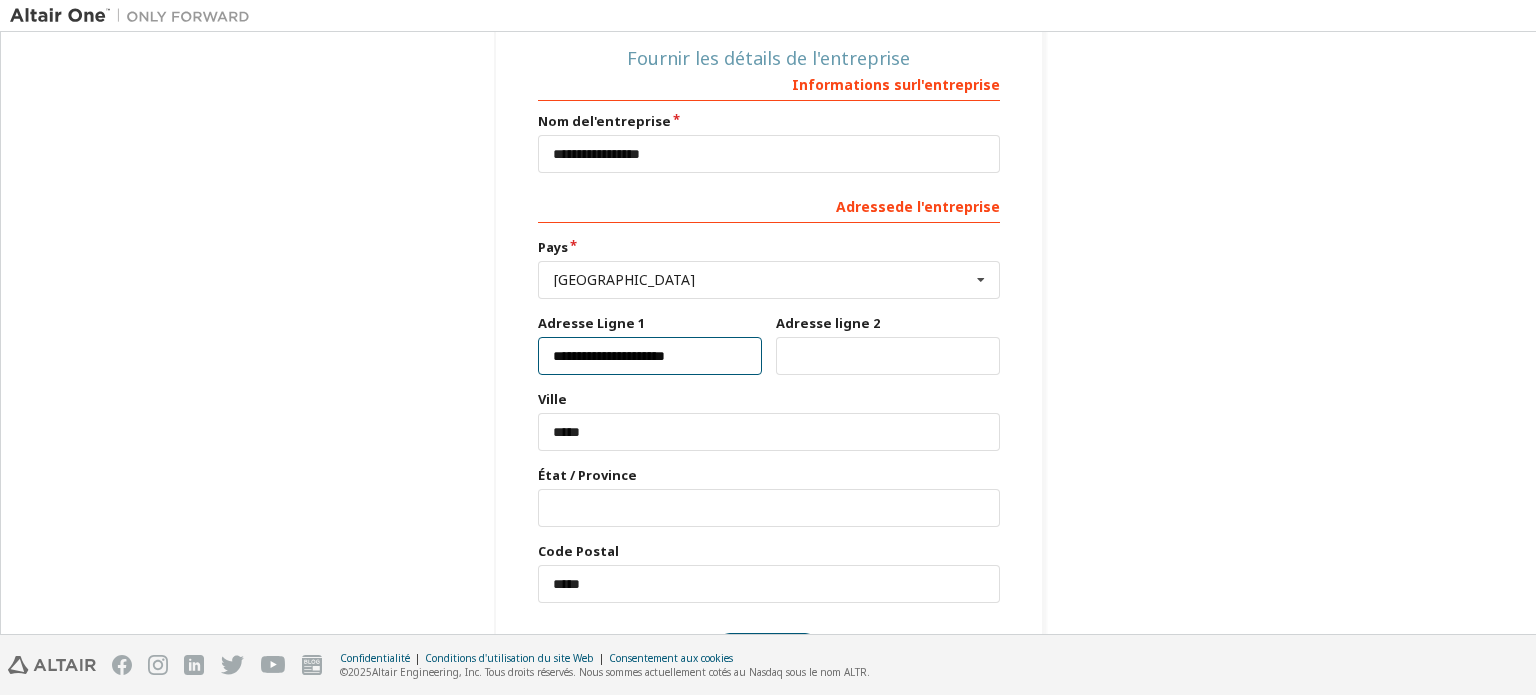 type on "***" 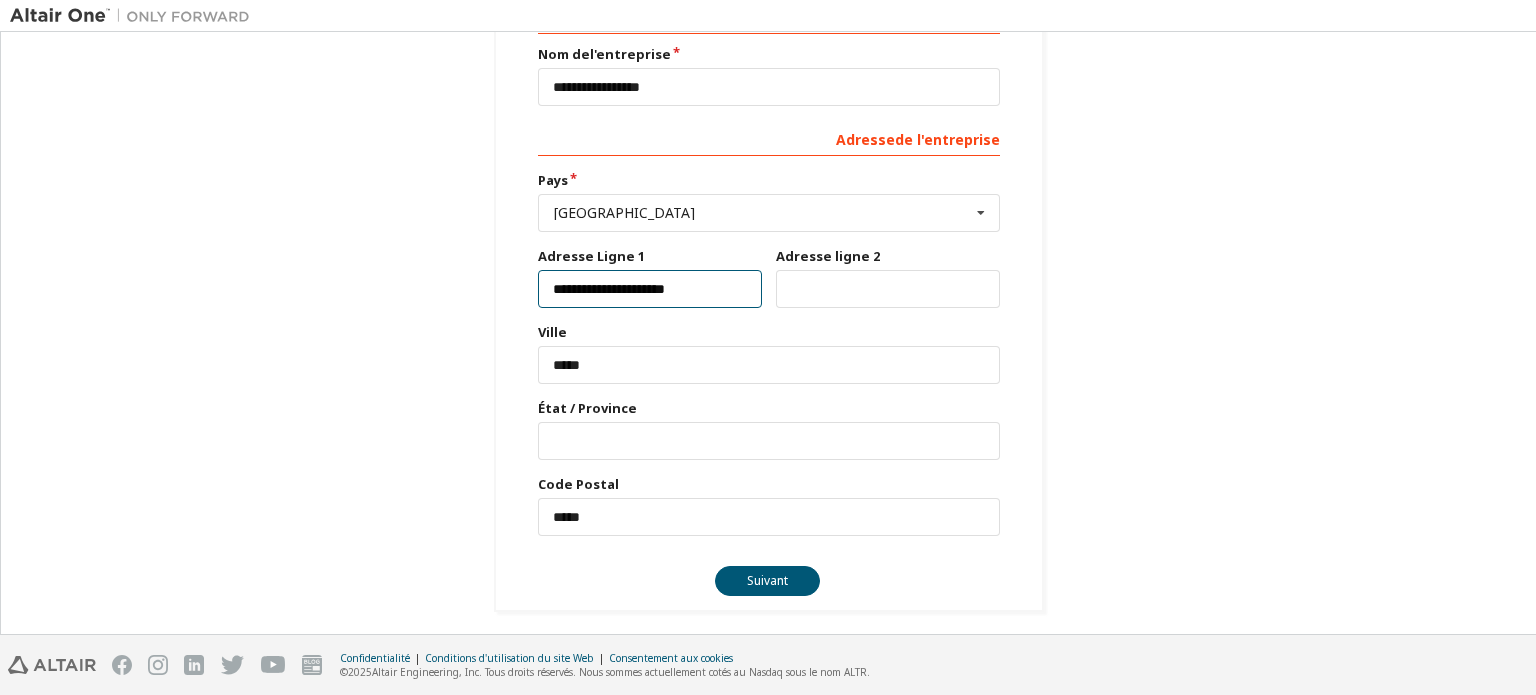scroll, scrollTop: 368, scrollLeft: 0, axis: vertical 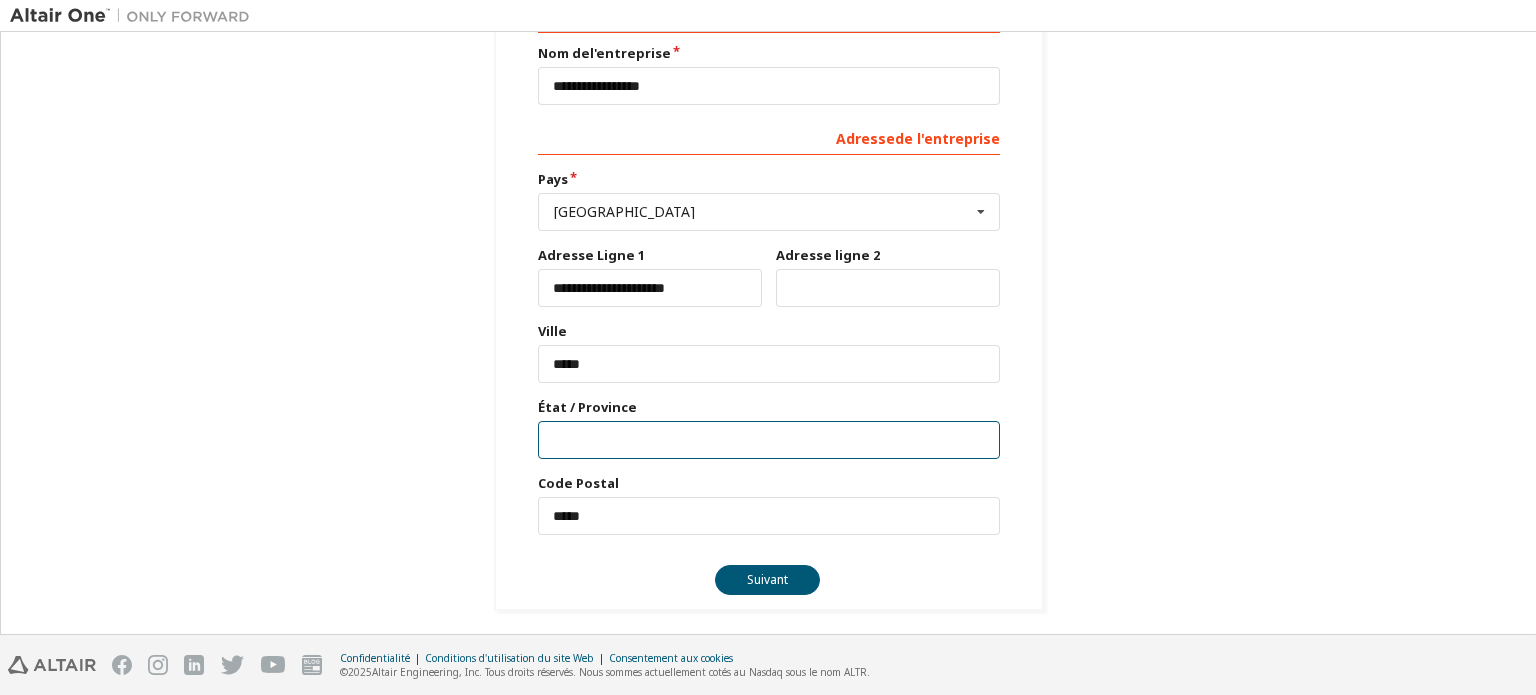 click at bounding box center [769, 440] 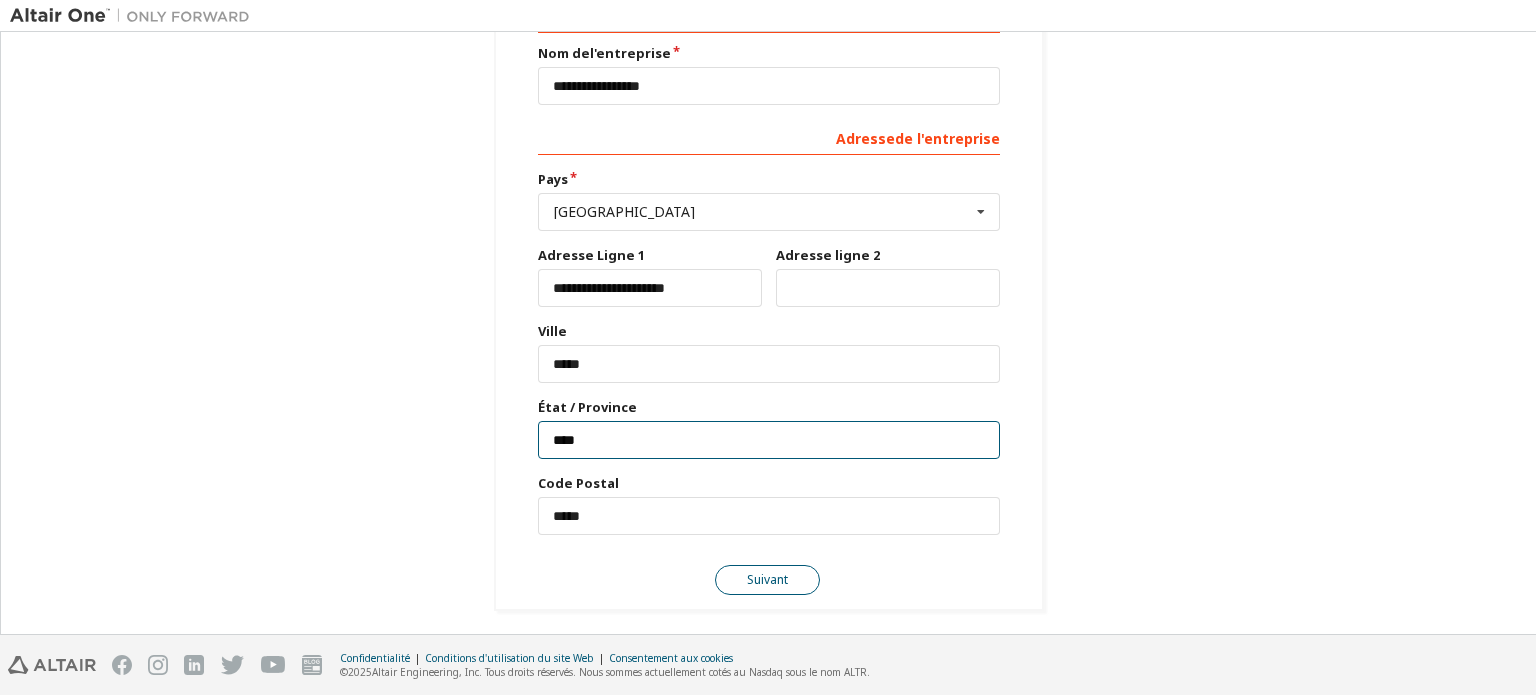 type on "****" 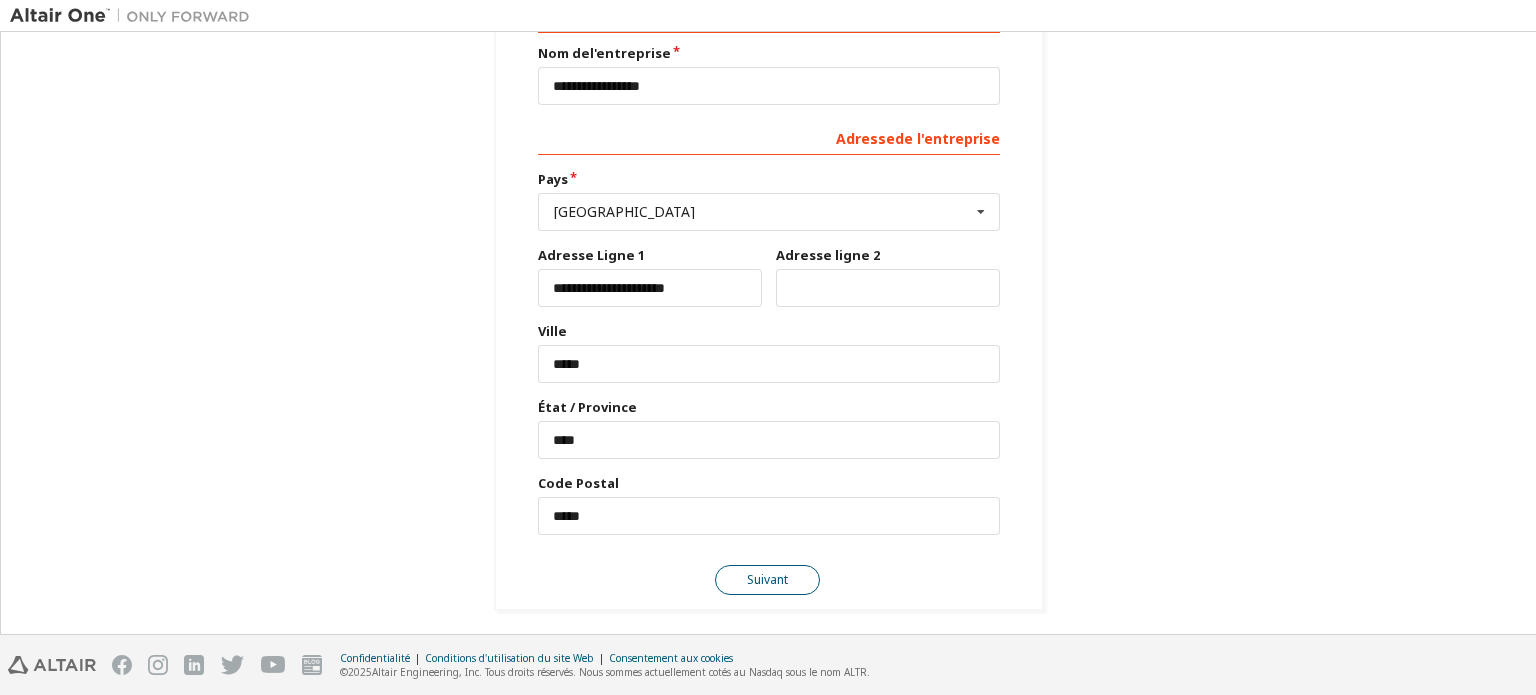click on "Suivant" at bounding box center (767, 580) 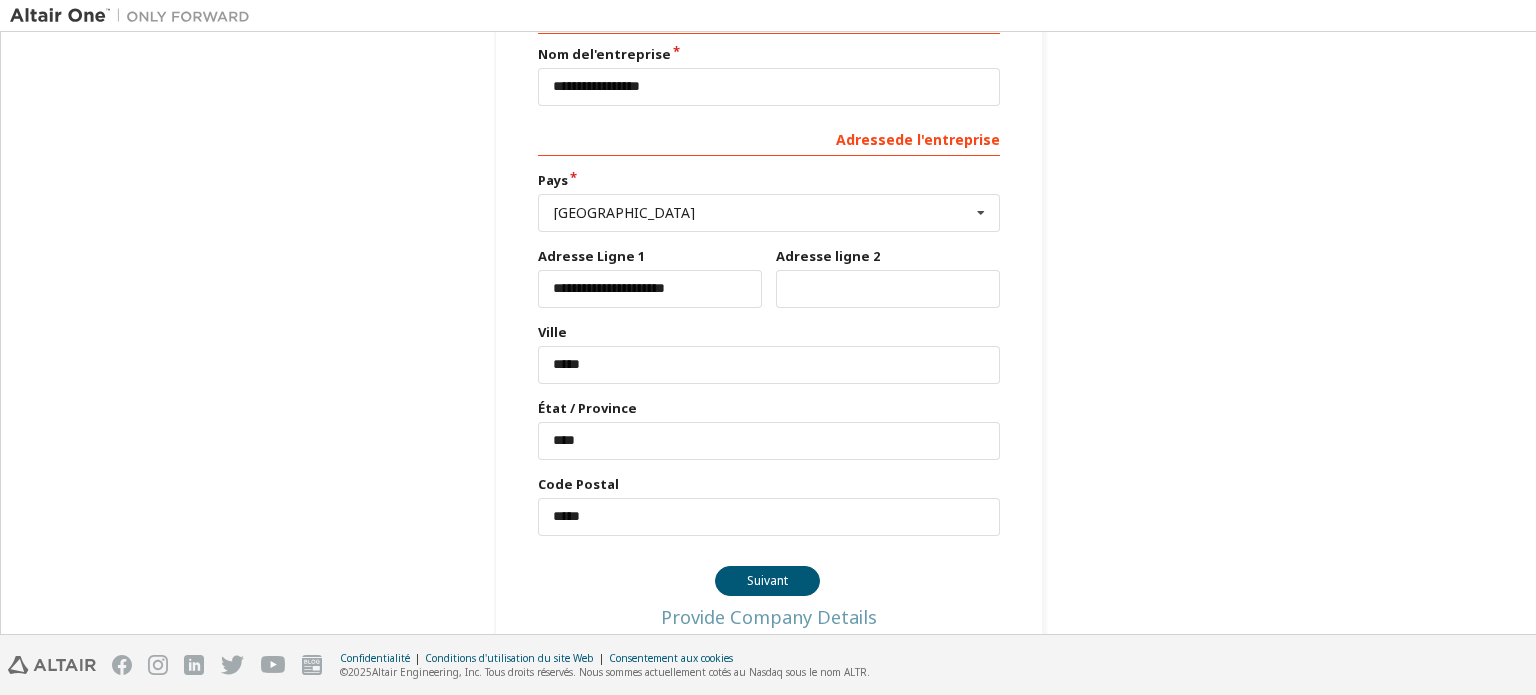 scroll, scrollTop: 0, scrollLeft: 0, axis: both 